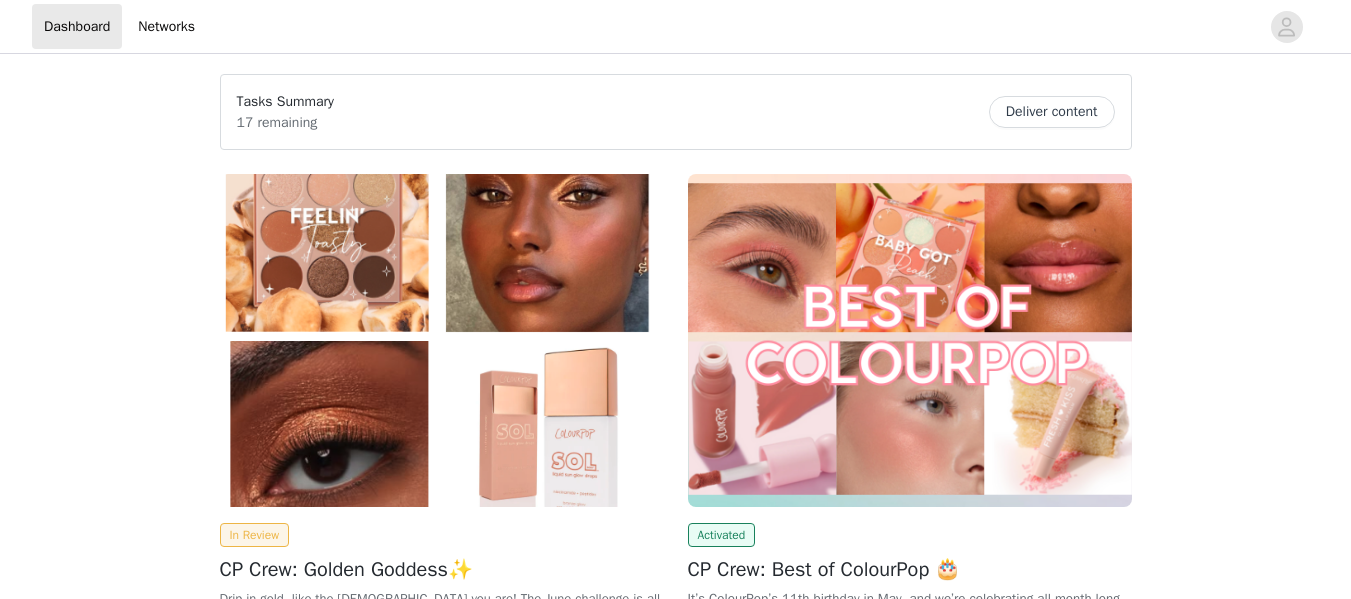 scroll, scrollTop: 0, scrollLeft: 0, axis: both 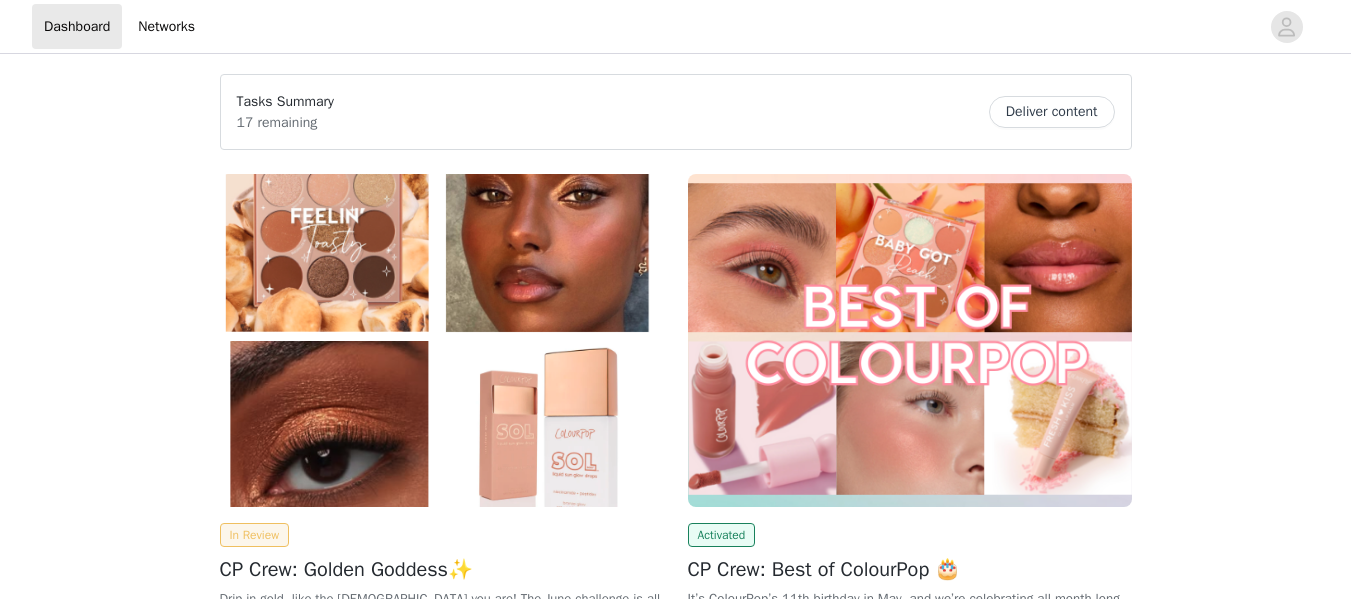 click on "In Review" at bounding box center (255, 535) 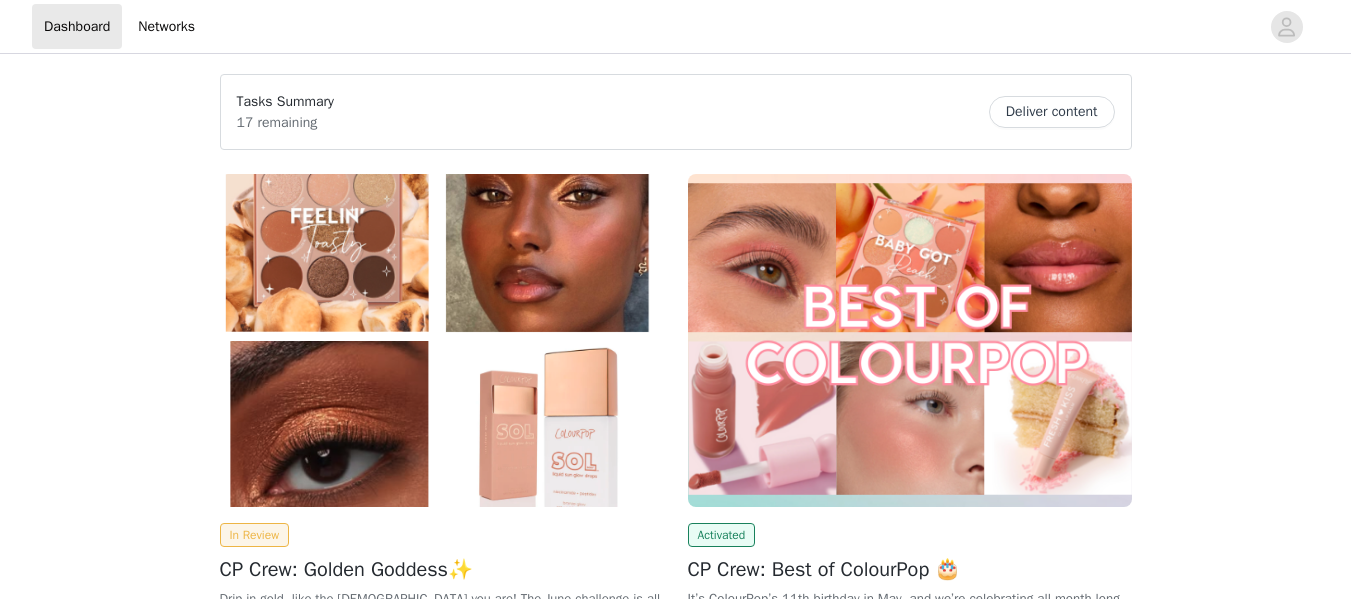 click at bounding box center [442, 340] 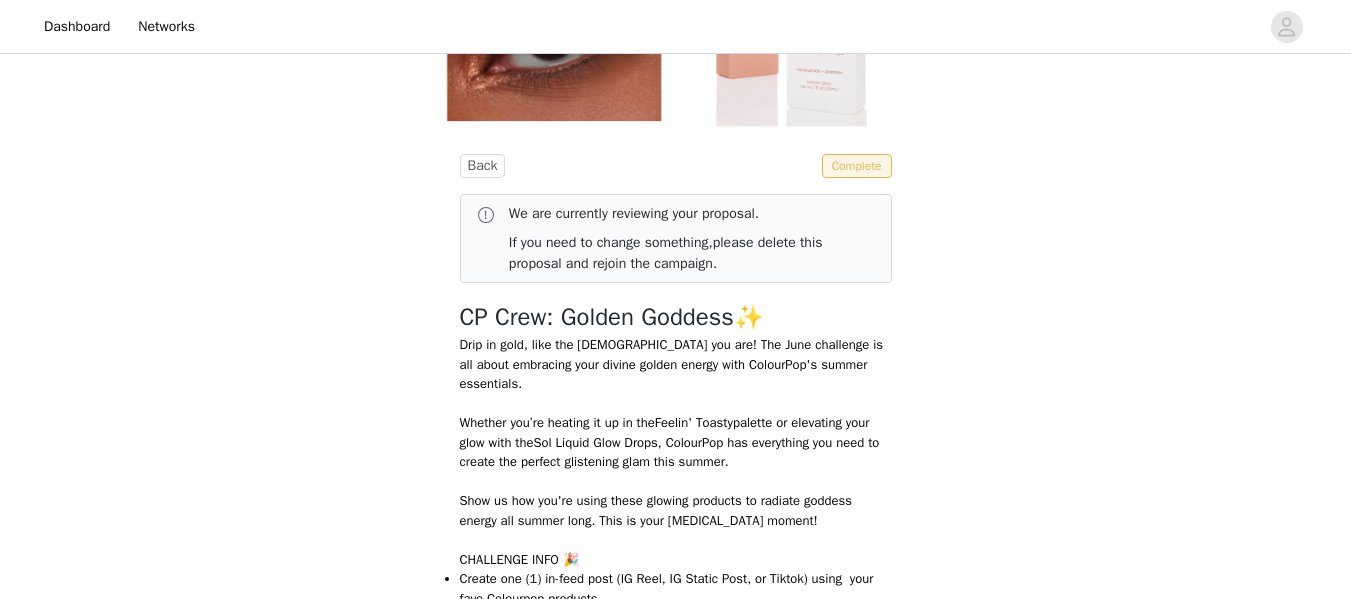 scroll, scrollTop: 400, scrollLeft: 0, axis: vertical 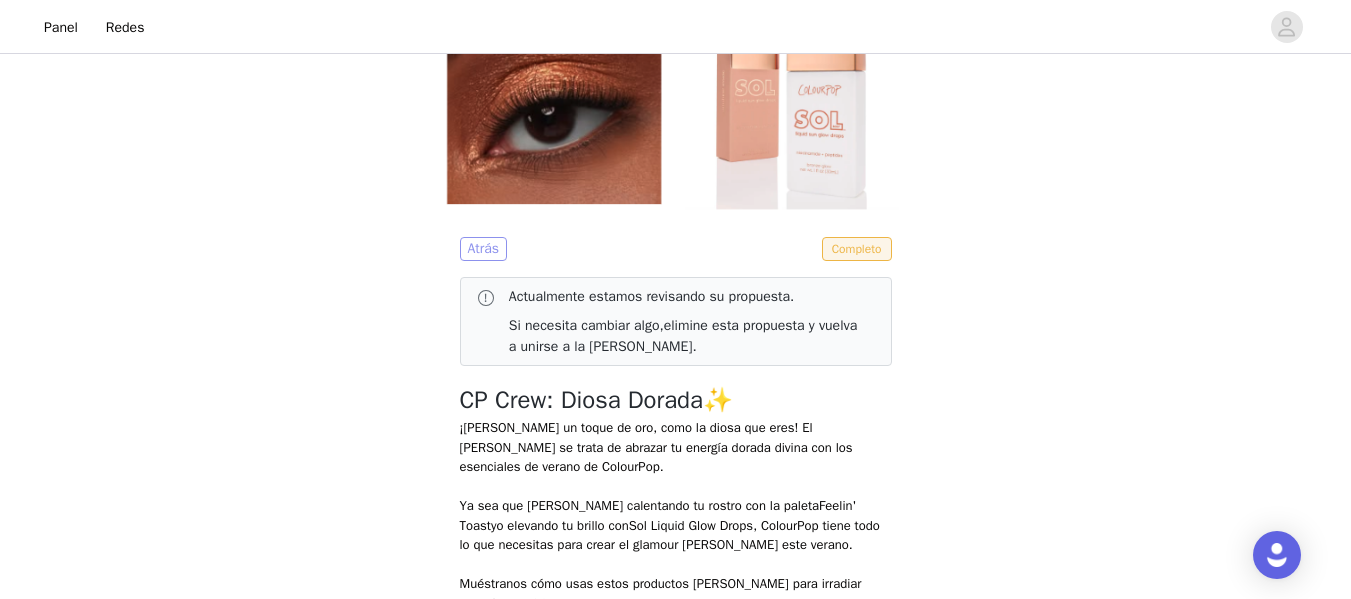 click on "Atrás" at bounding box center (484, 249) 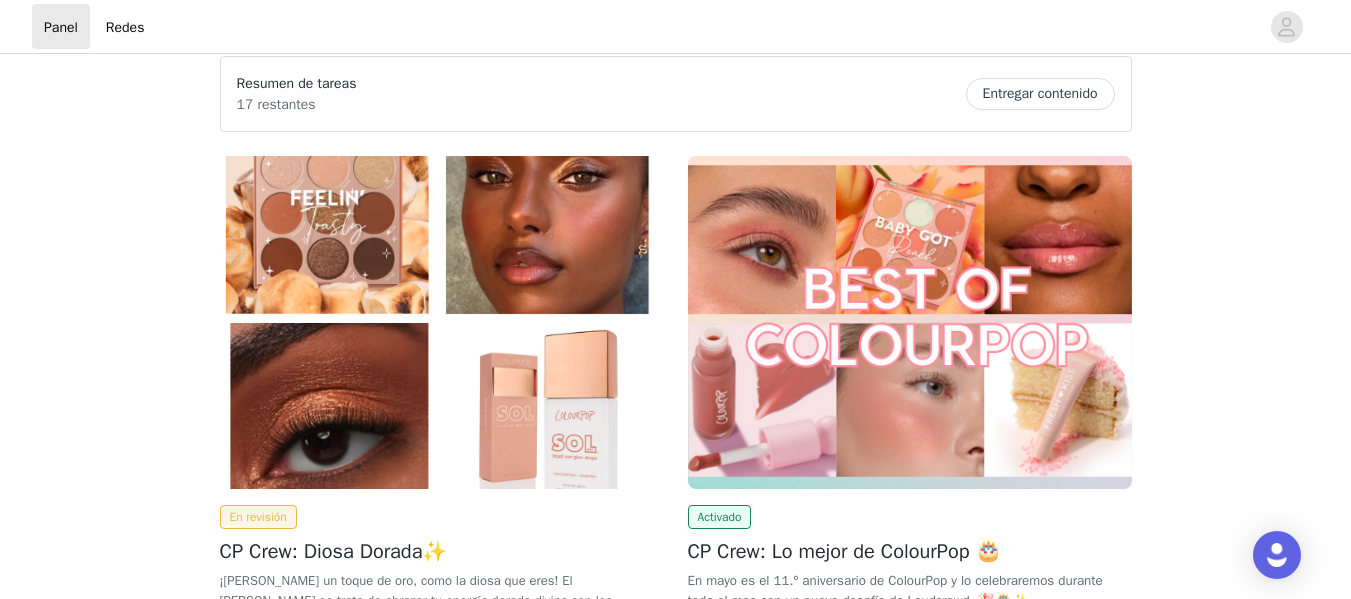 scroll, scrollTop: 0, scrollLeft: 0, axis: both 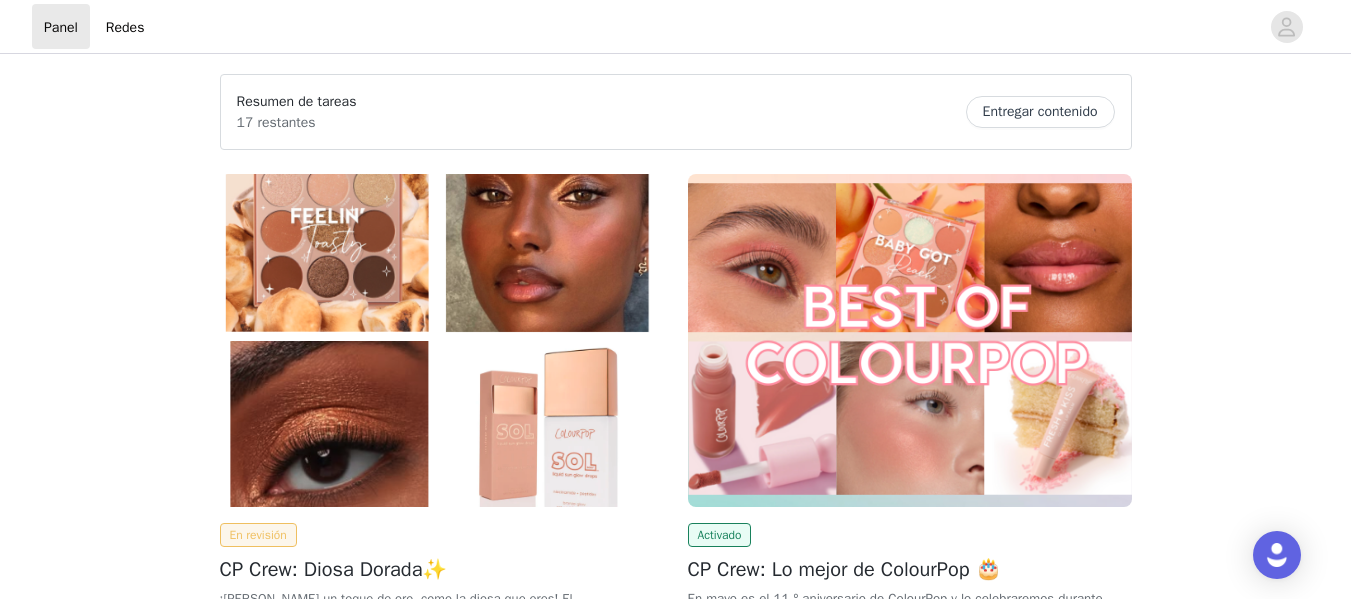 click on "En revisión" at bounding box center [258, 535] 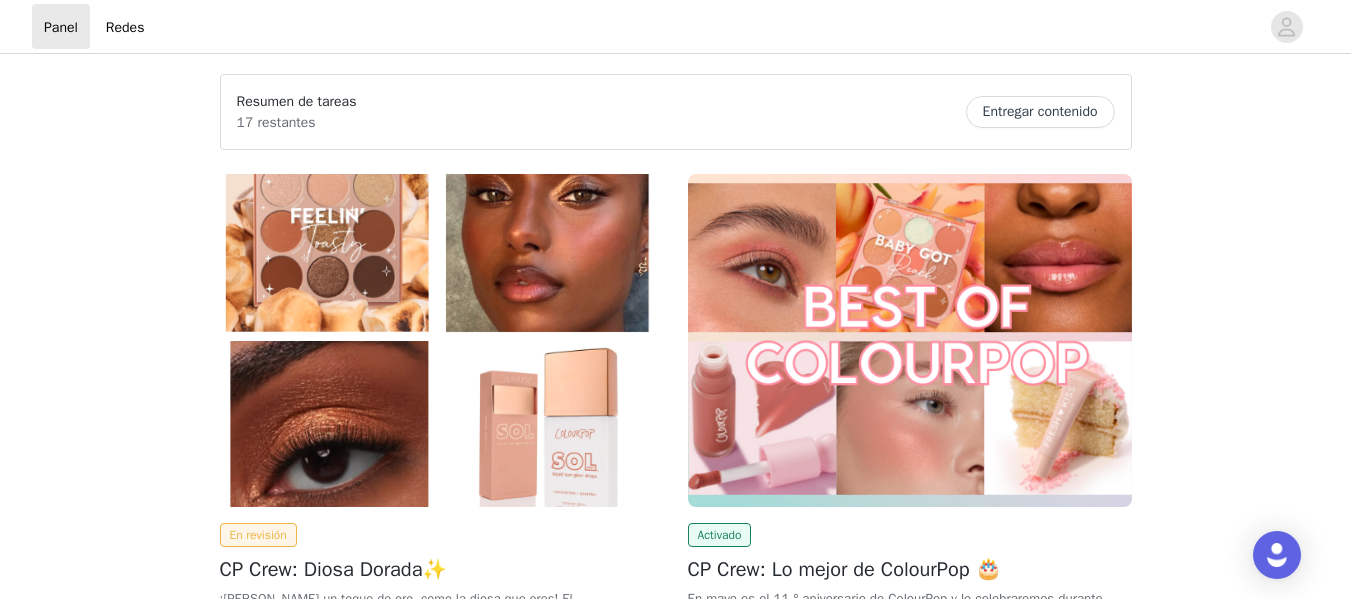 click on "Entregar contenido" at bounding box center [1040, 112] 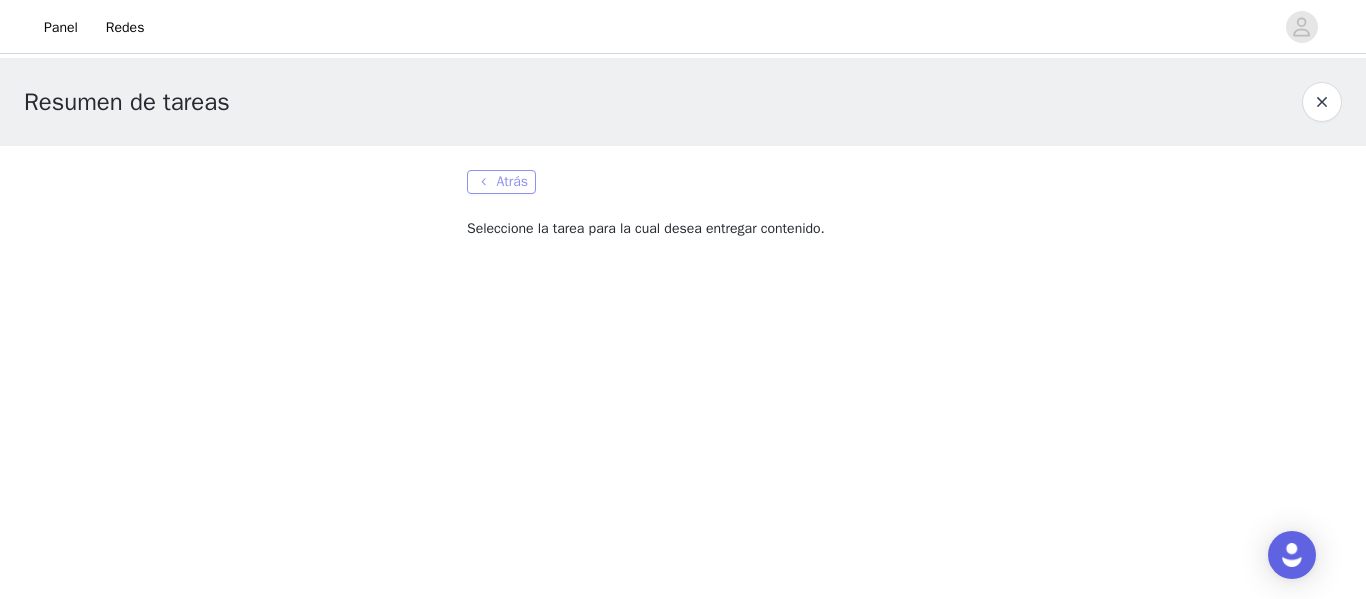 click on "Atrás" at bounding box center (501, 182) 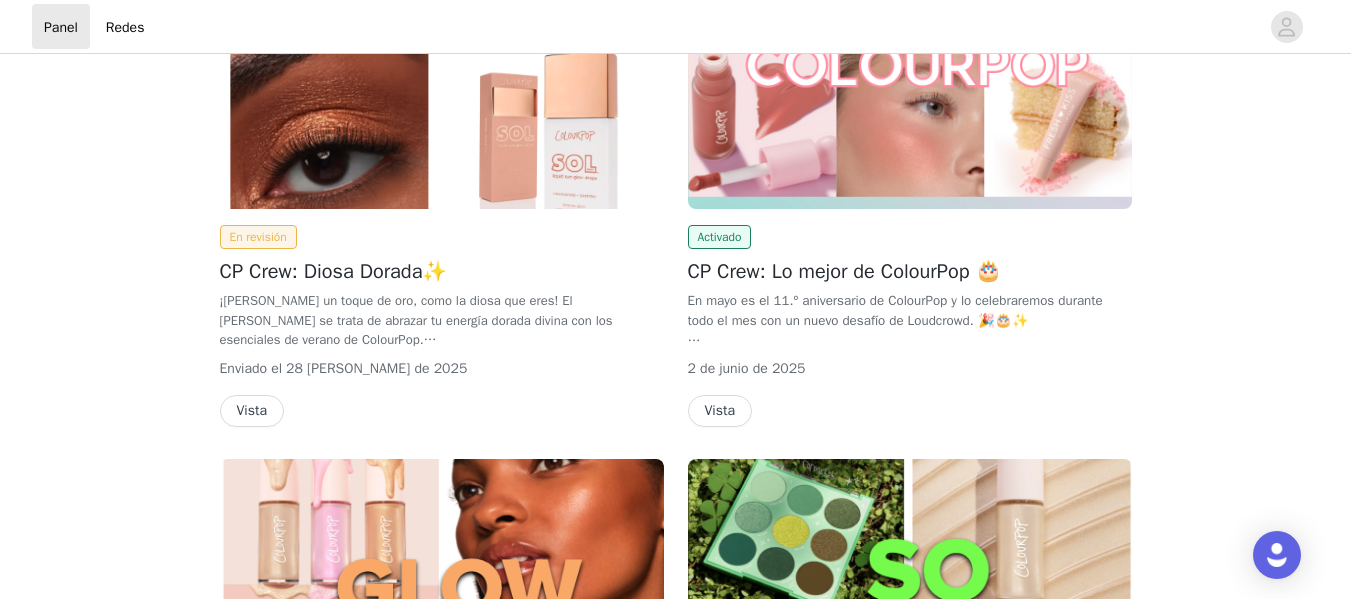 scroll, scrollTop: 300, scrollLeft: 0, axis: vertical 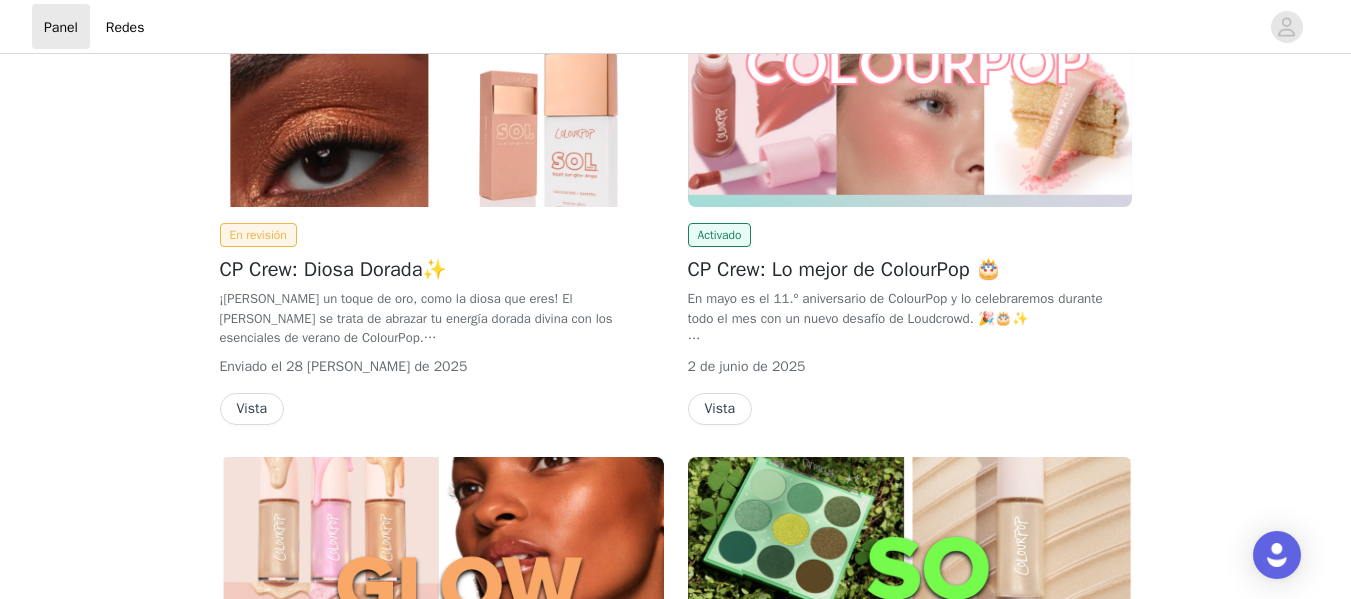click on "Vista" at bounding box center (252, 409) 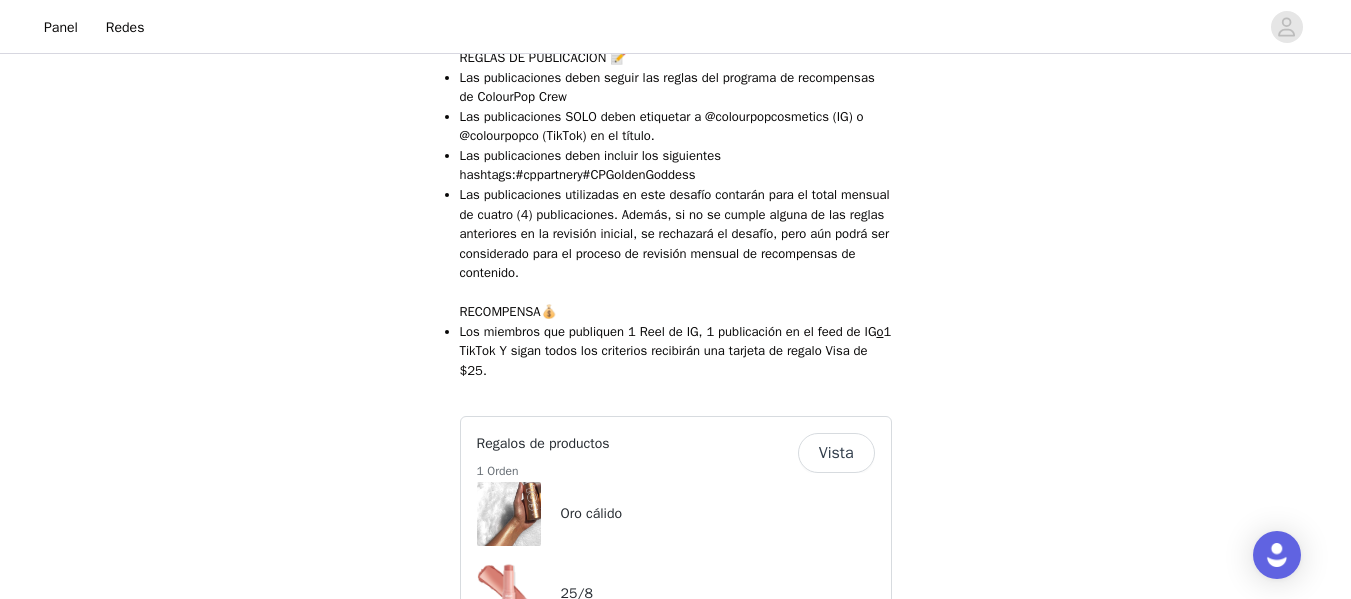 scroll, scrollTop: 1100, scrollLeft: 0, axis: vertical 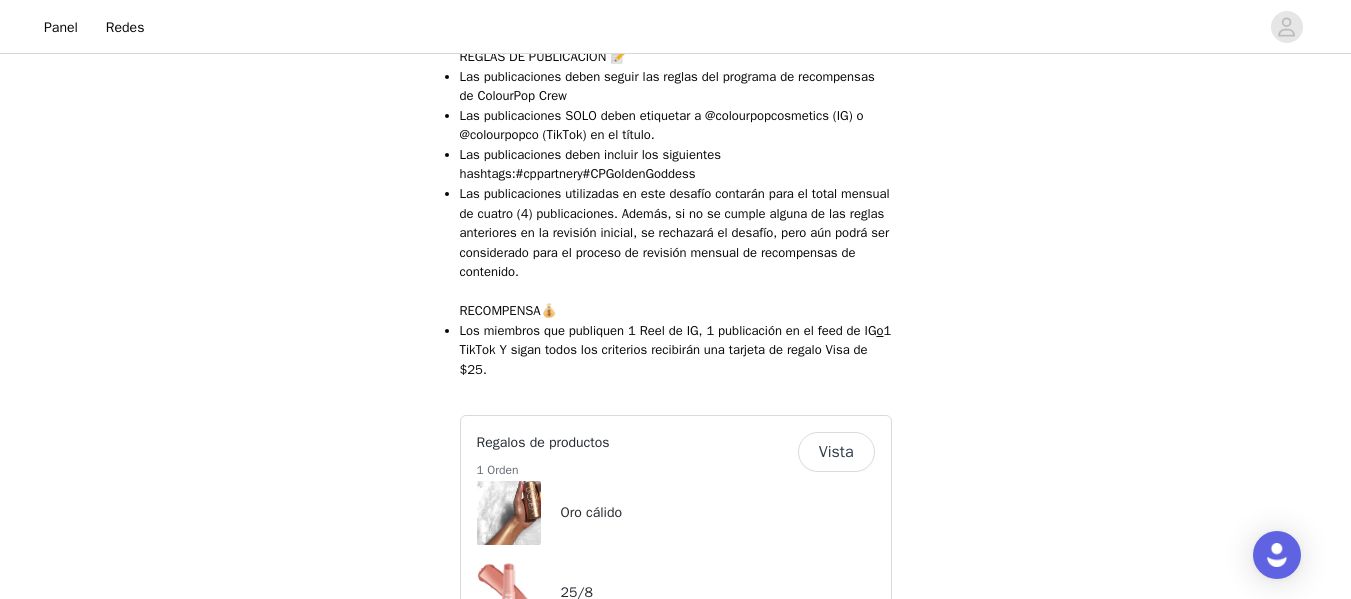 click on "Vista" at bounding box center [836, 452] 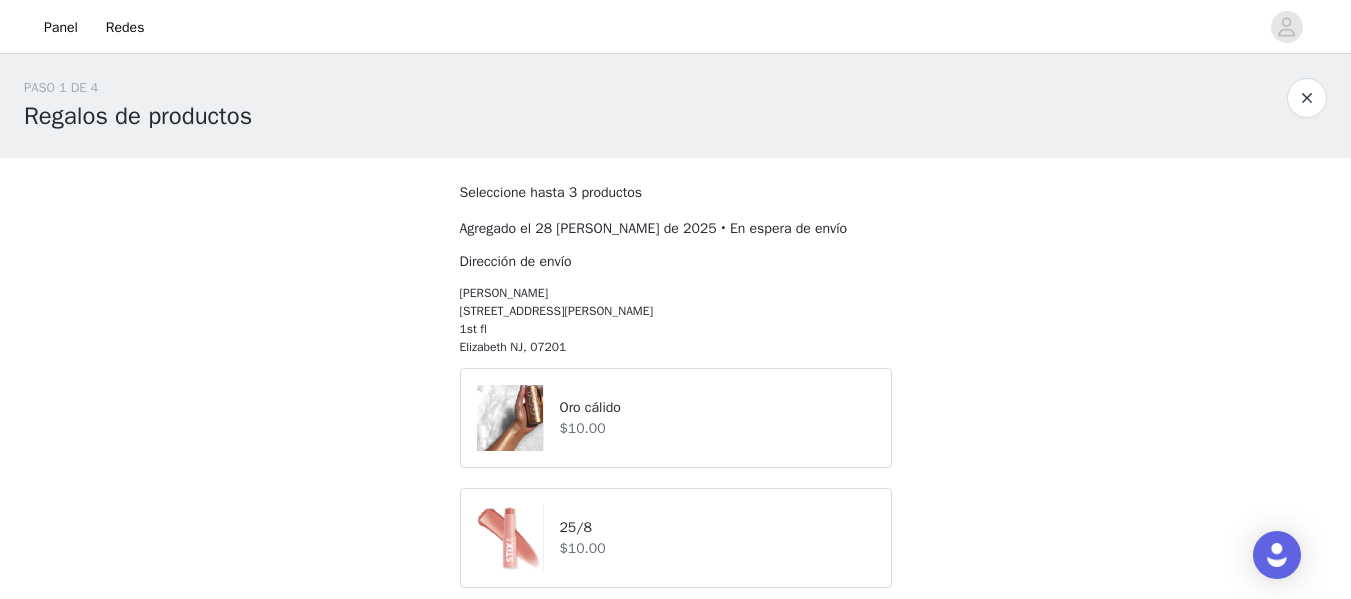 scroll, scrollTop: 0, scrollLeft: 0, axis: both 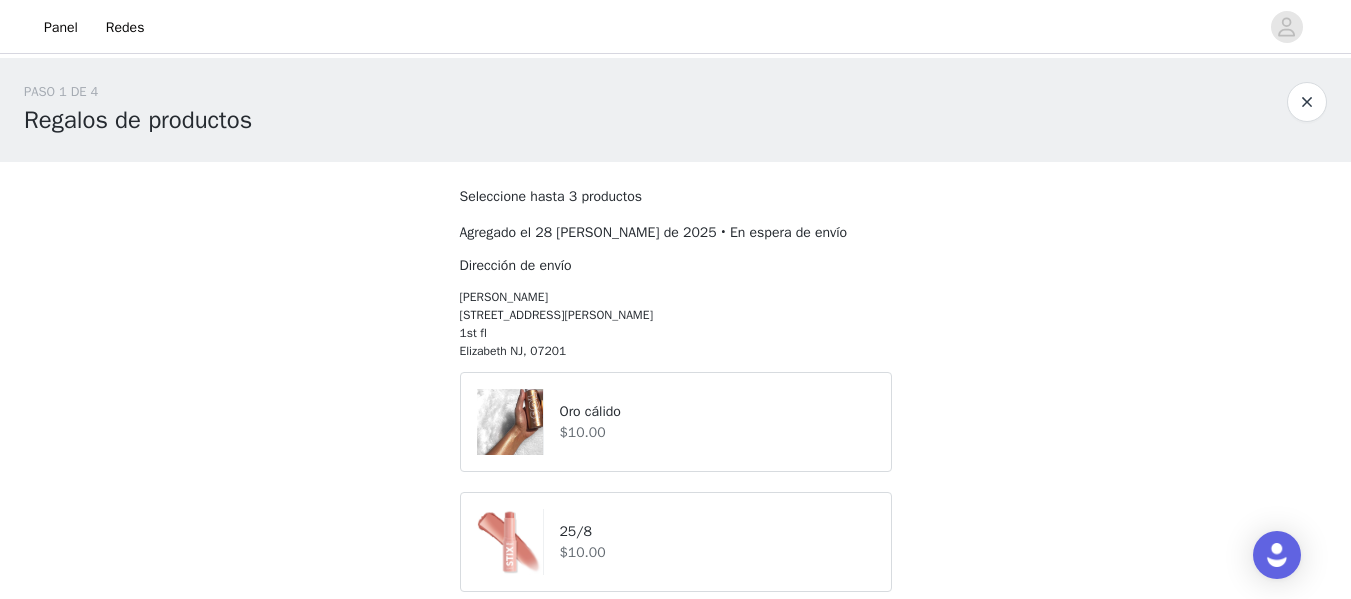 click on "Oro cálido" at bounding box center [716, 411] 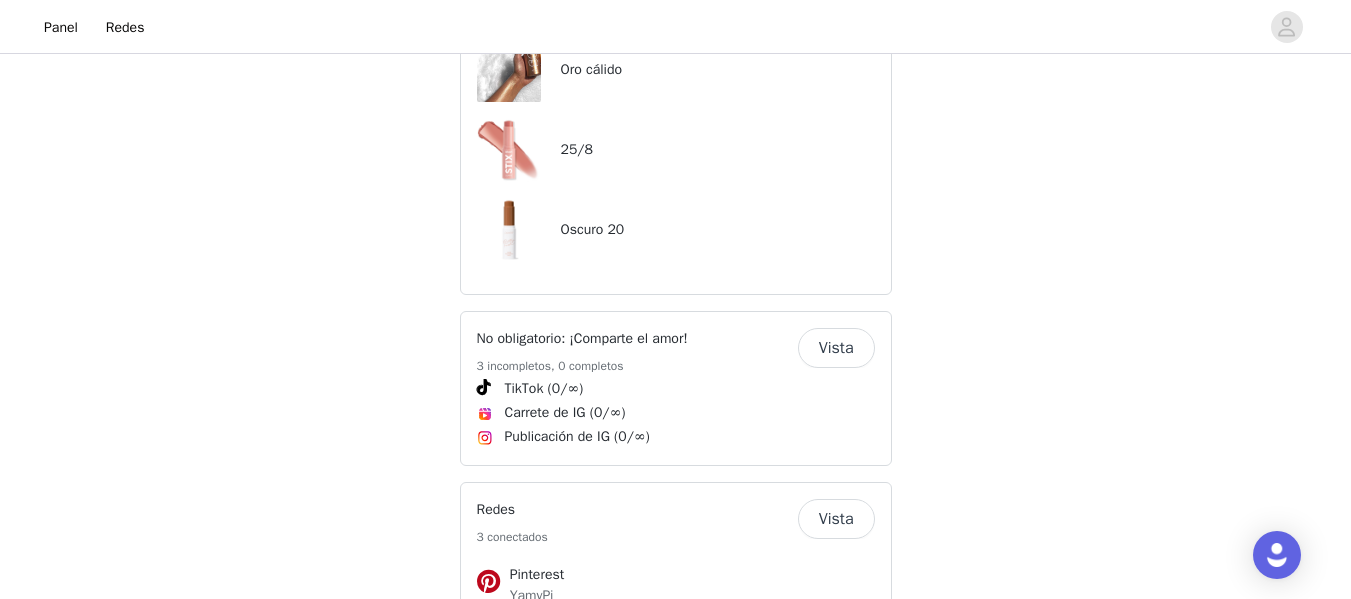 scroll, scrollTop: 1538, scrollLeft: 0, axis: vertical 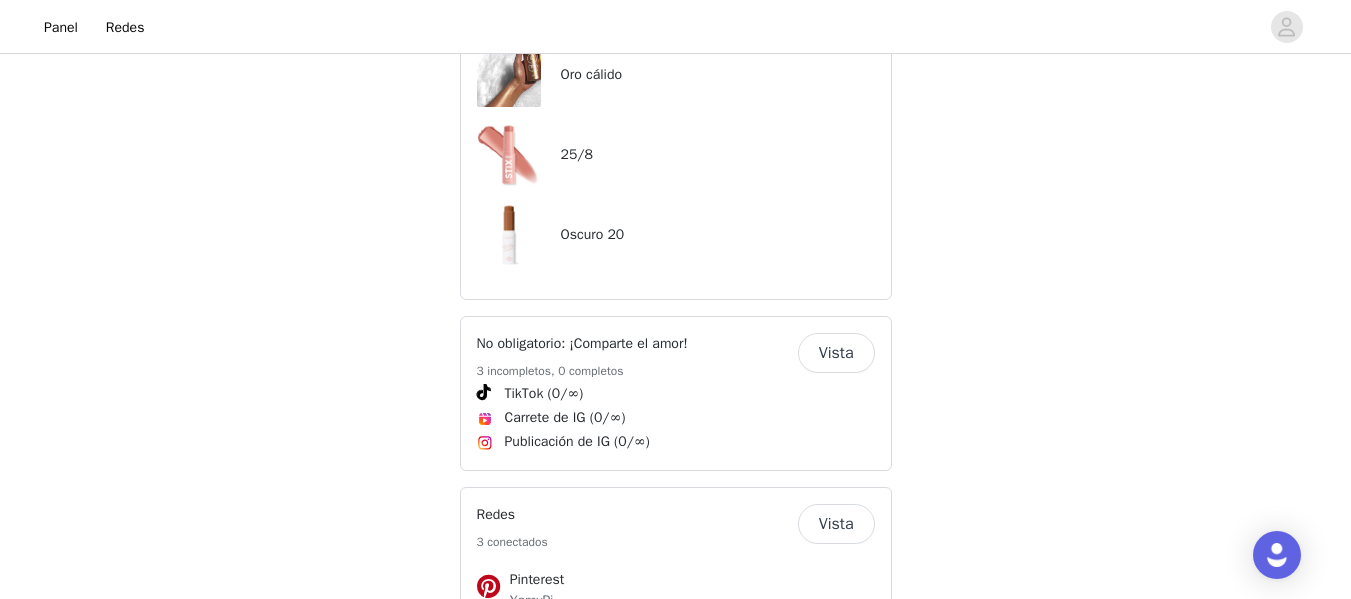 click on "Vista" at bounding box center (836, 353) 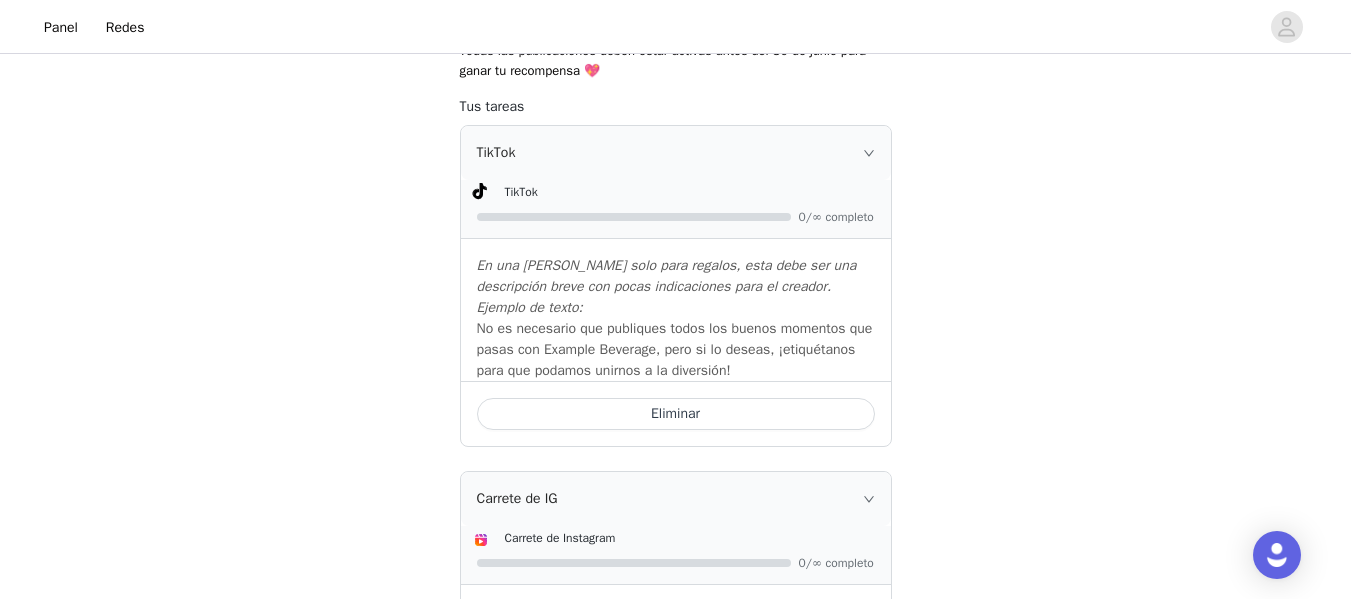 scroll, scrollTop: 500, scrollLeft: 0, axis: vertical 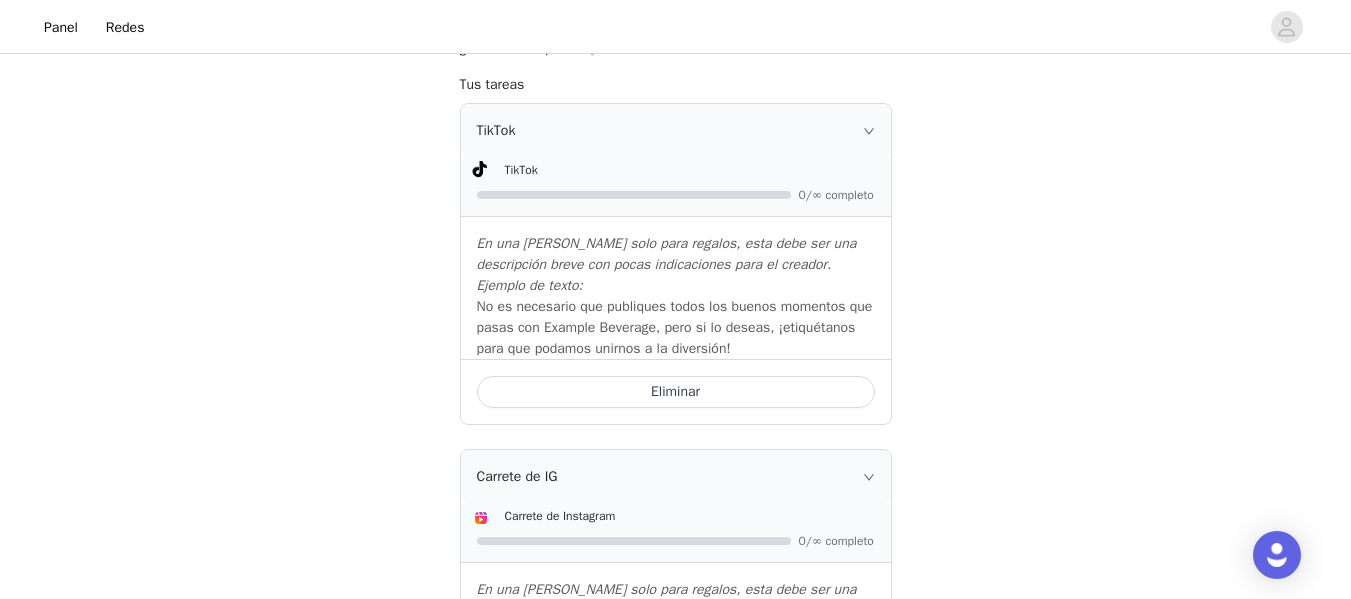 click on "Eliminar" at bounding box center (676, 392) 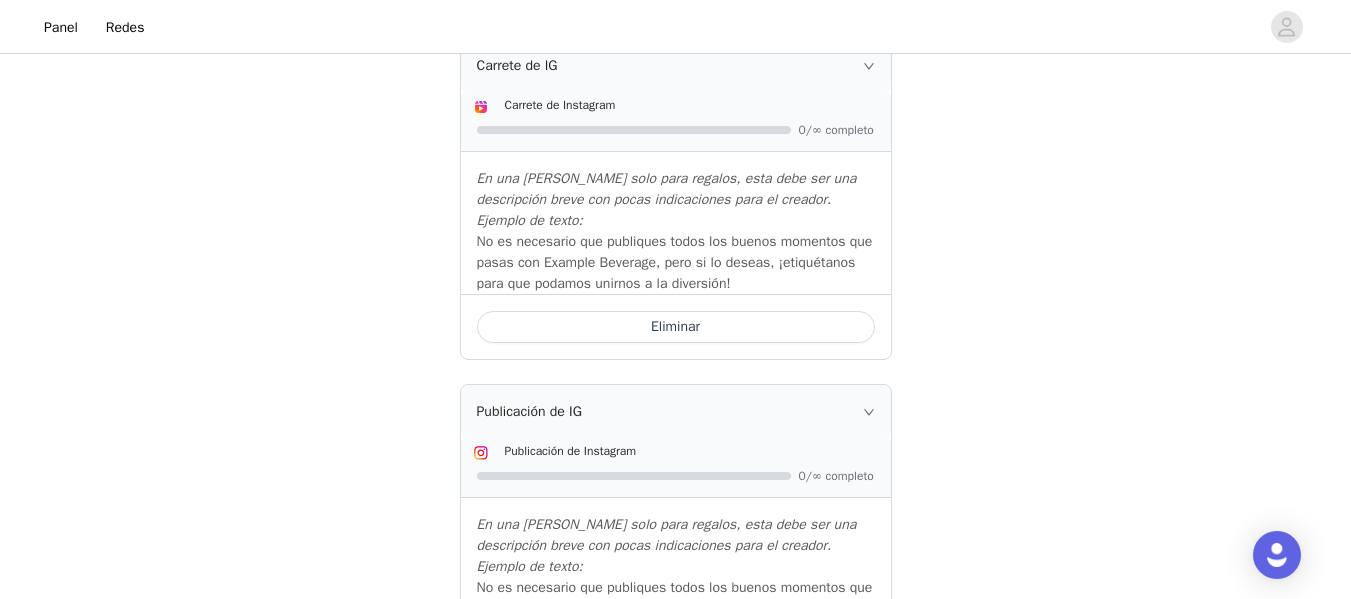 scroll, scrollTop: 600, scrollLeft: 0, axis: vertical 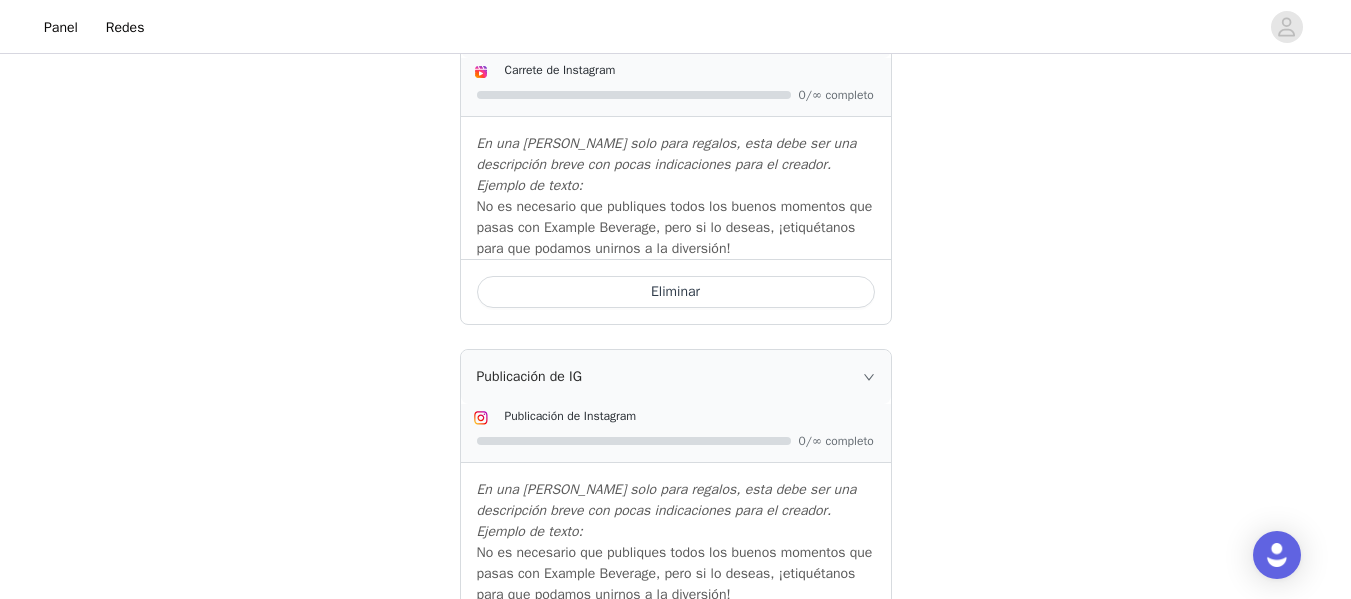 click on "Eliminar" at bounding box center [676, 292] 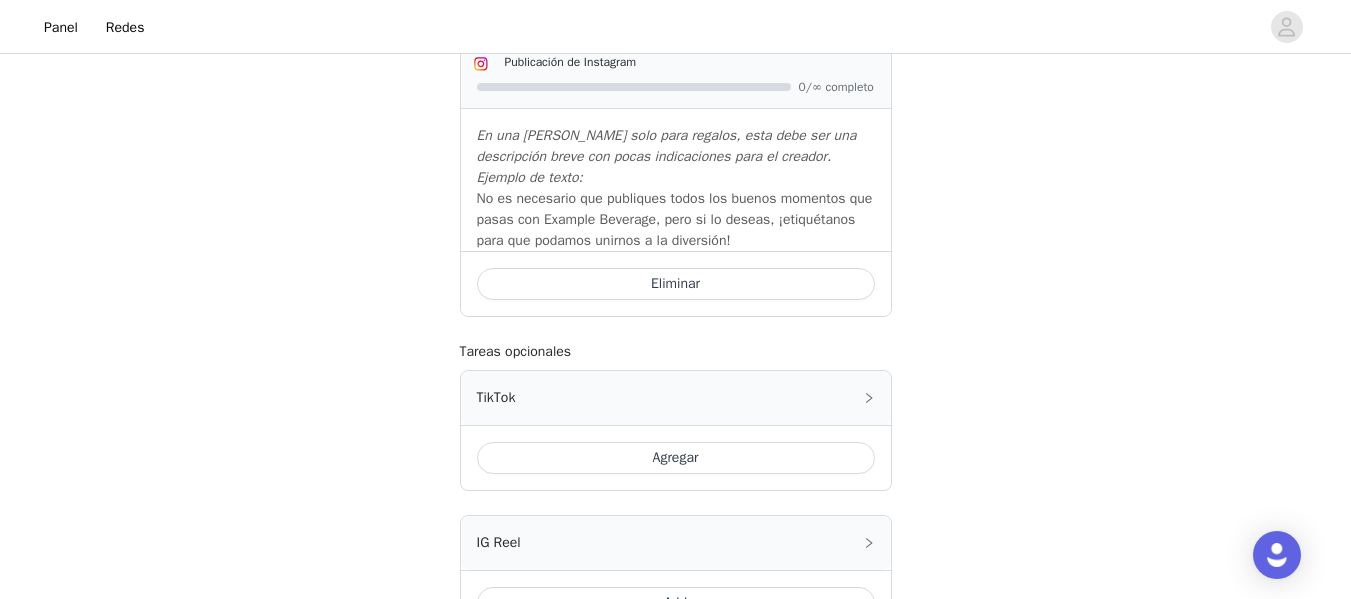 scroll, scrollTop: 672, scrollLeft: 0, axis: vertical 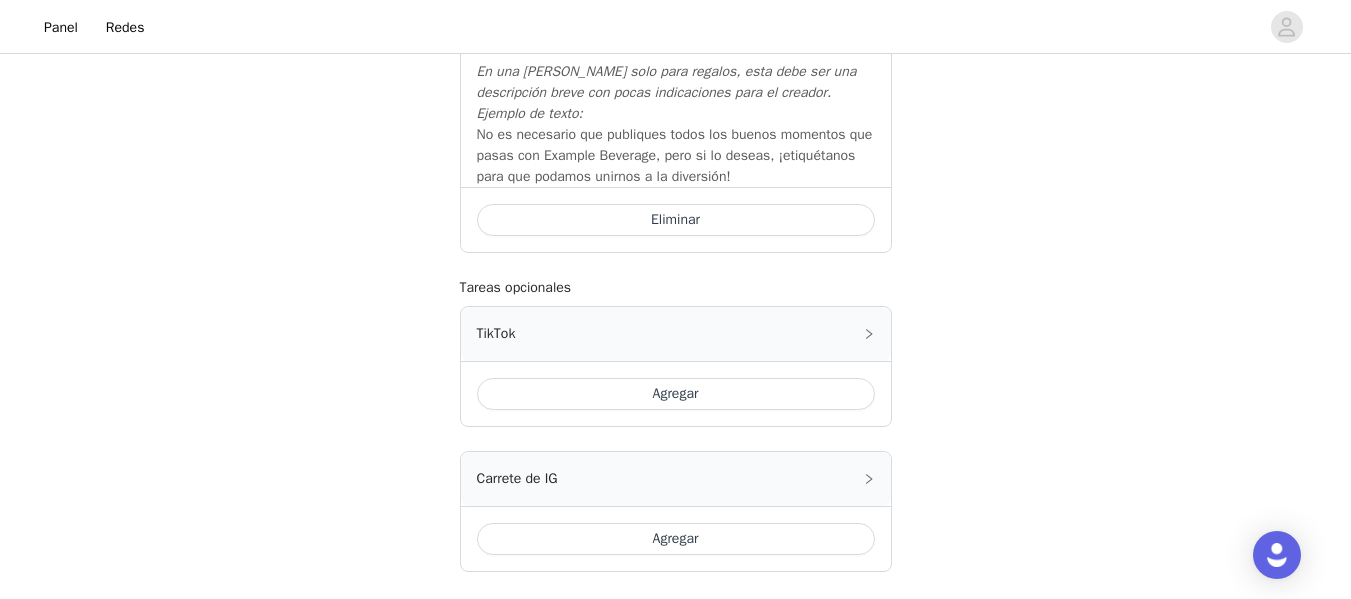 click on "Eliminar" at bounding box center [676, 220] 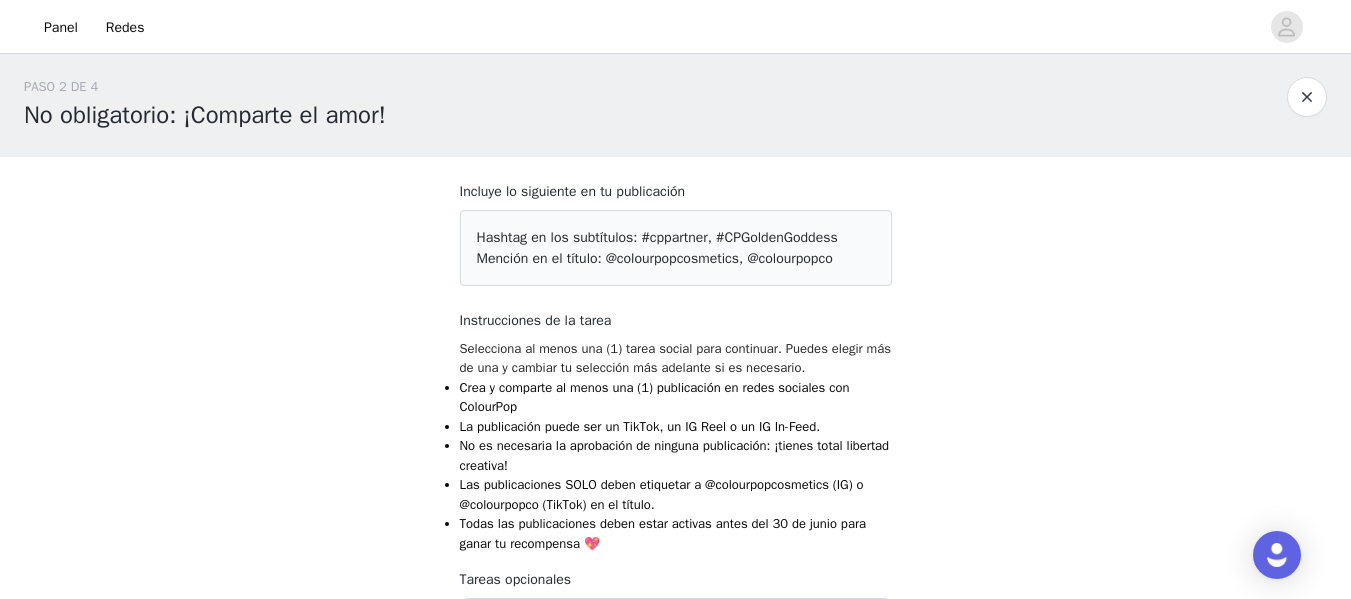scroll, scrollTop: 0, scrollLeft: 0, axis: both 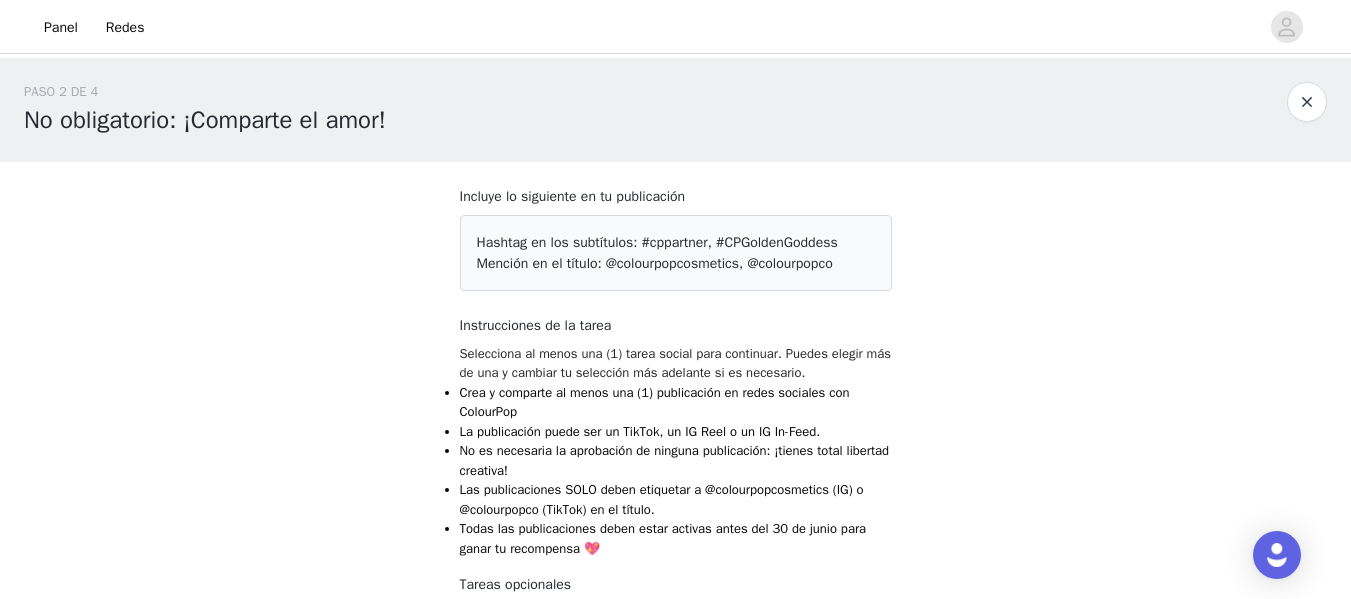click at bounding box center (1307, 102) 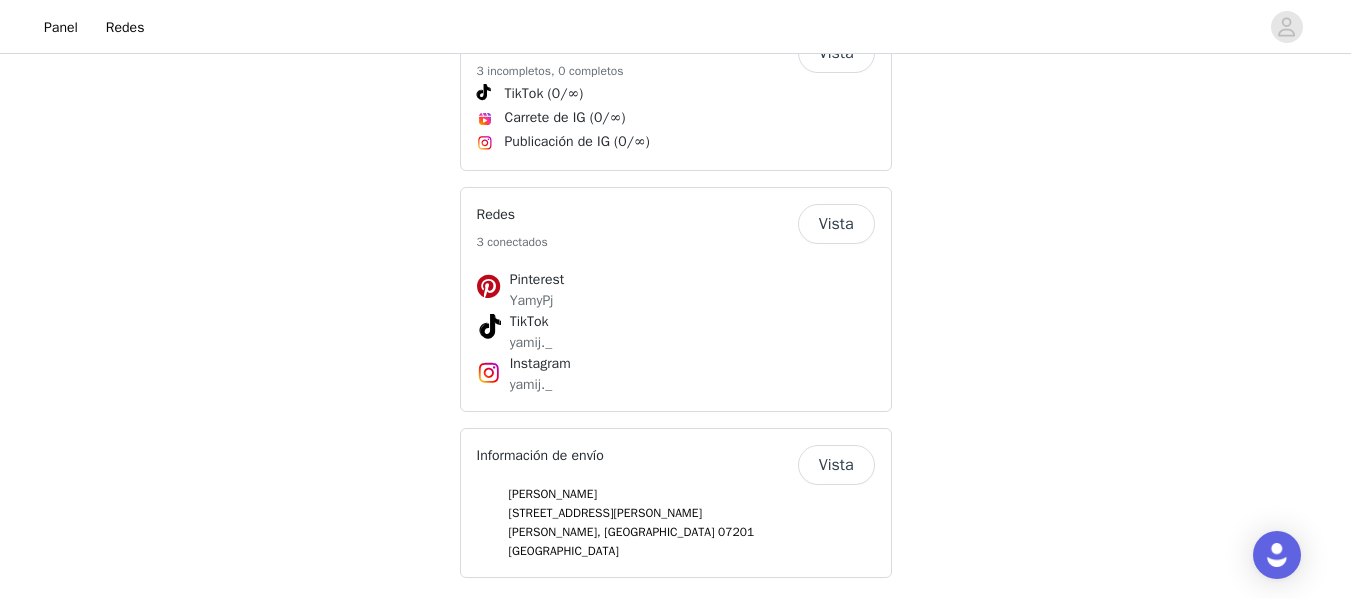 scroll, scrollTop: 1538, scrollLeft: 0, axis: vertical 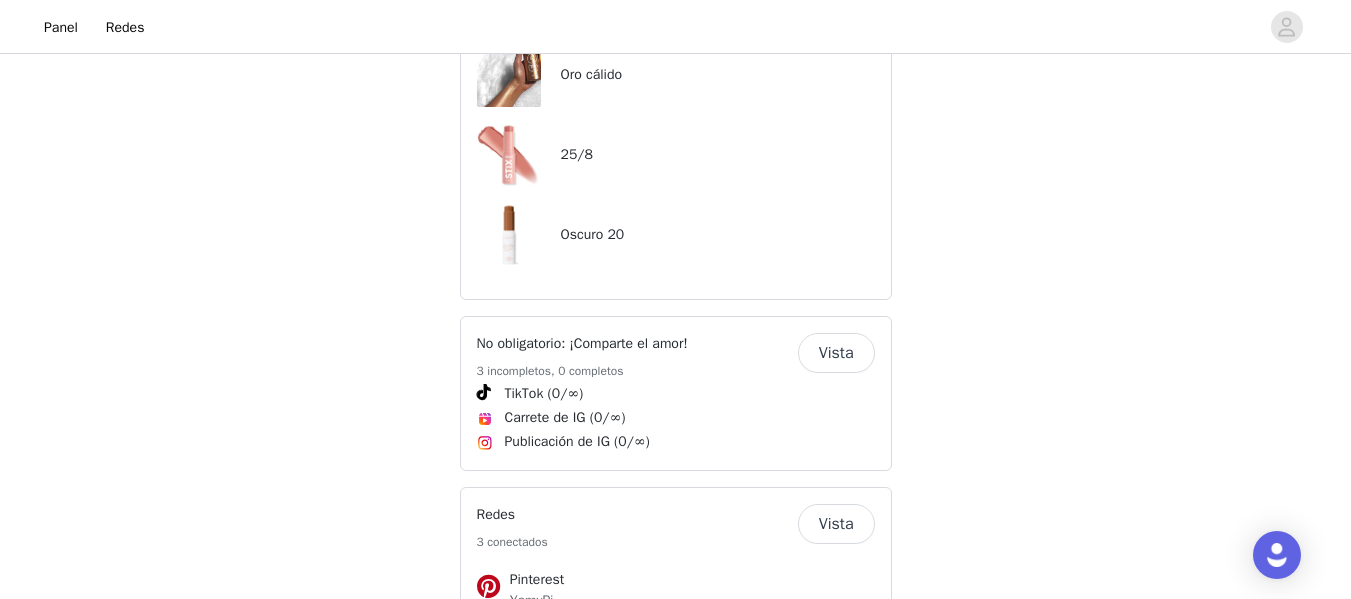 click on "Vista" at bounding box center (836, 353) 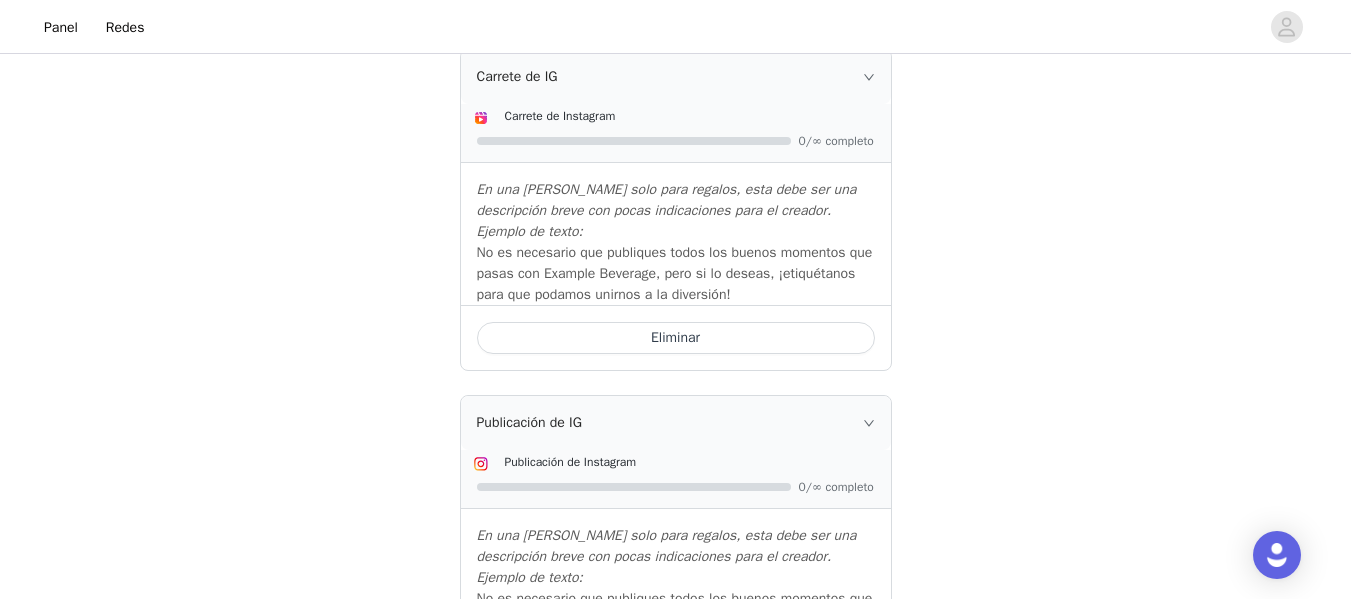 scroll, scrollTop: 1003, scrollLeft: 0, axis: vertical 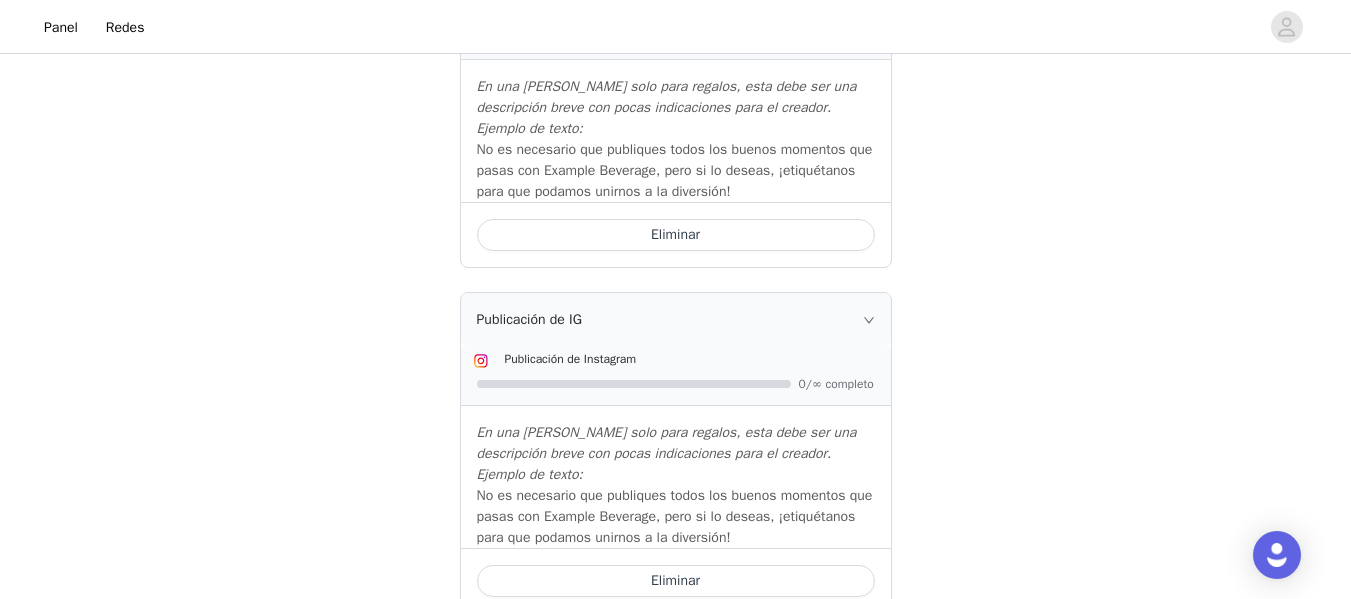 click on "Eliminar" at bounding box center (676, 581) 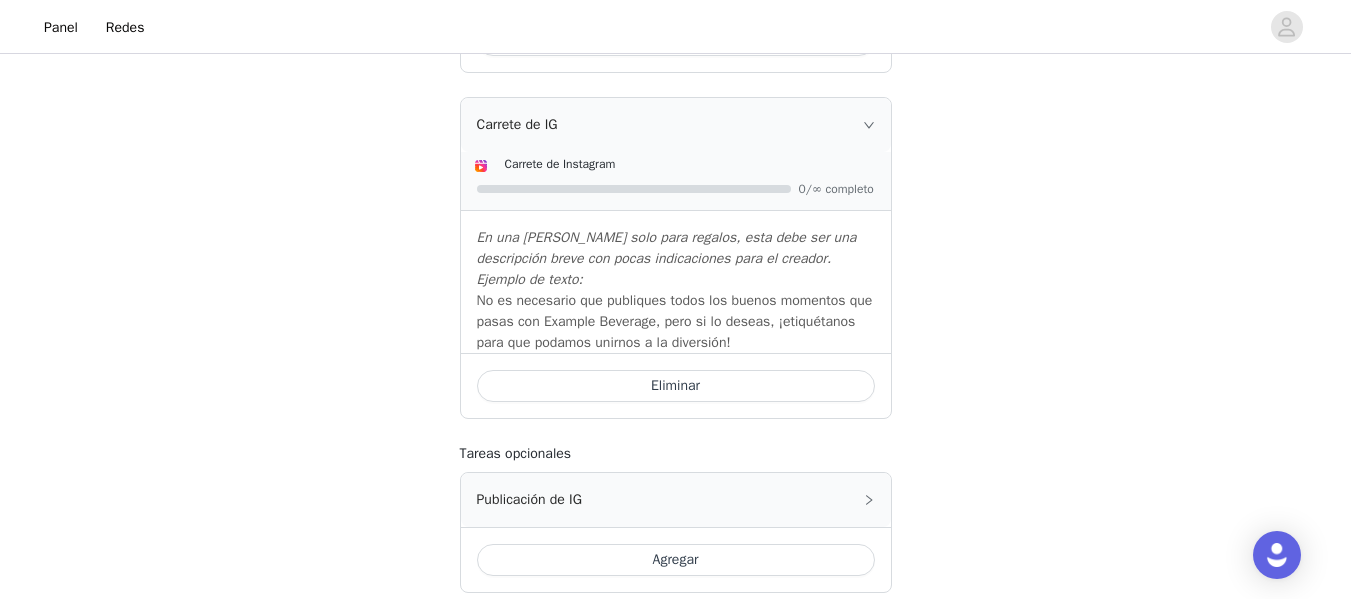 click on "Agregar" at bounding box center (676, 560) 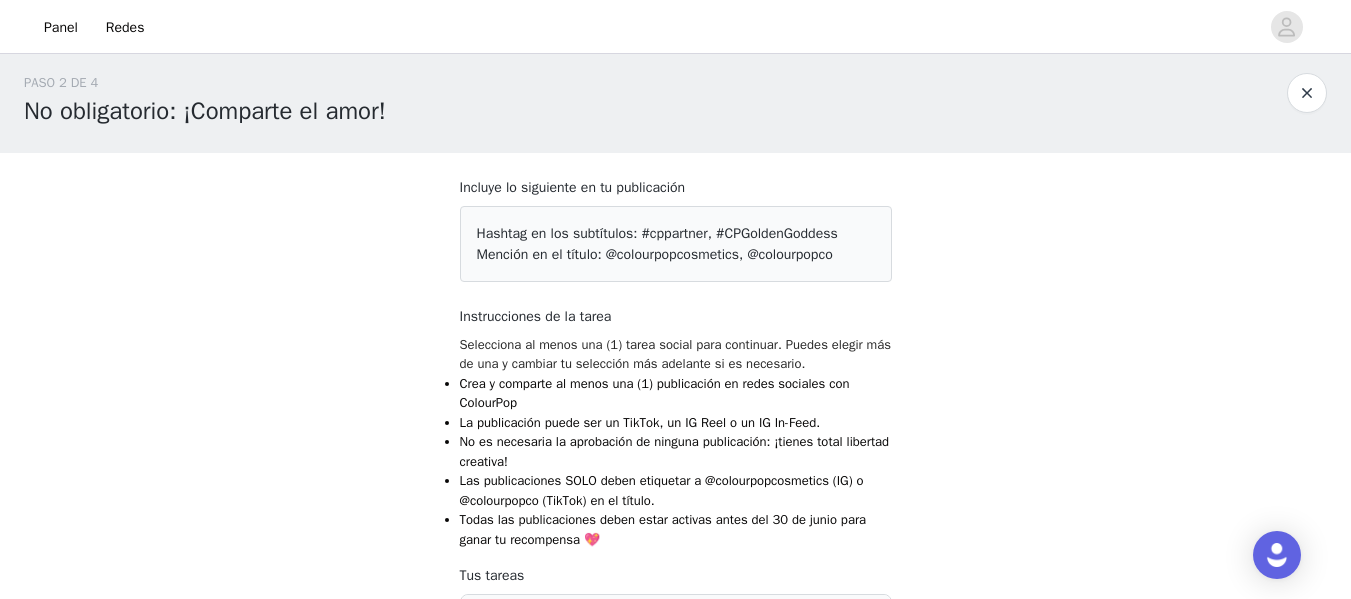 scroll, scrollTop: 0, scrollLeft: 0, axis: both 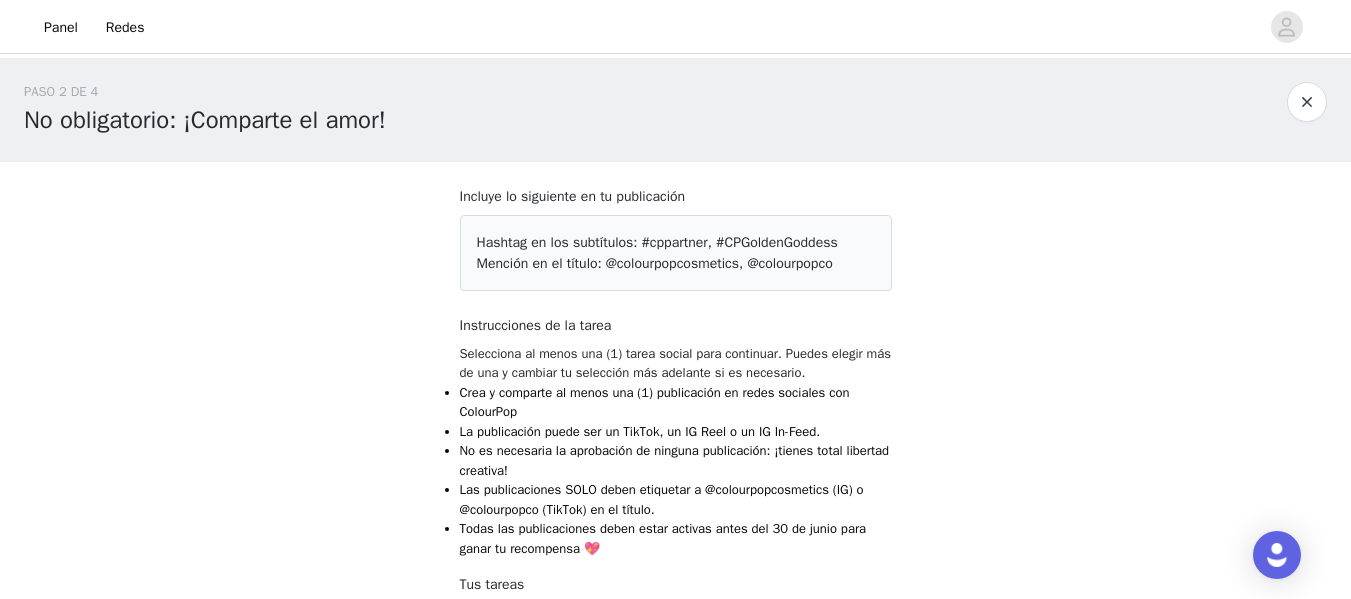 click at bounding box center (1307, 102) 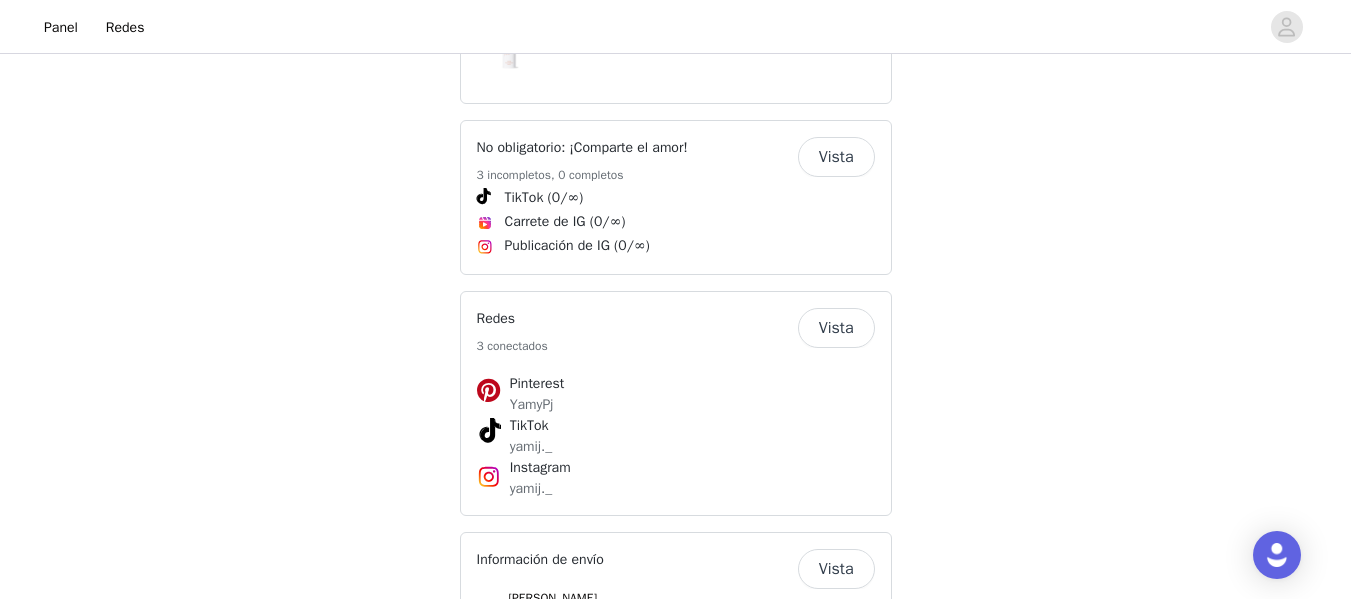 scroll, scrollTop: 1700, scrollLeft: 0, axis: vertical 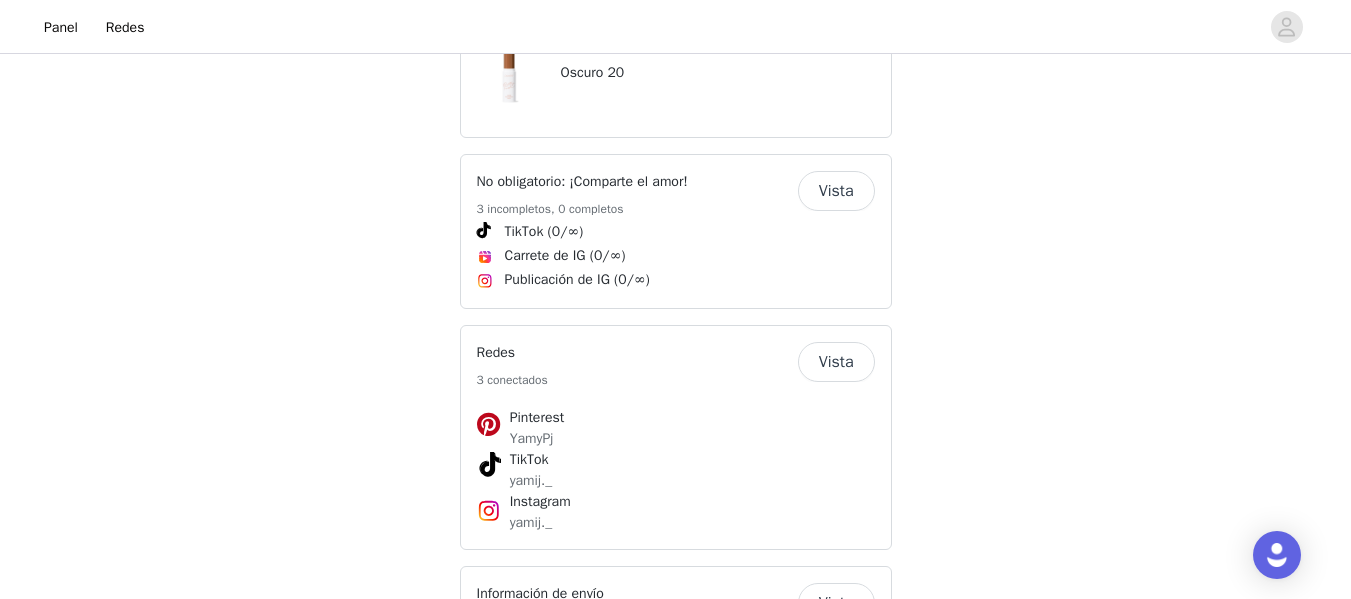 click on "Vista" at bounding box center (836, 191) 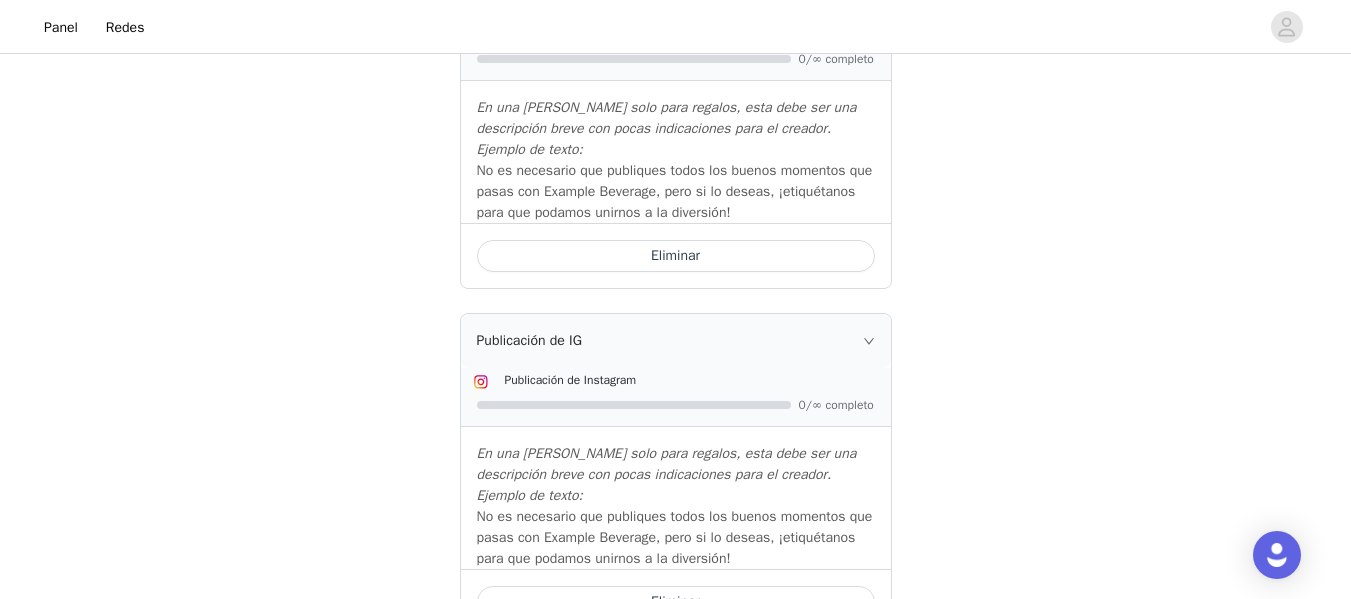 scroll, scrollTop: 1003, scrollLeft: 0, axis: vertical 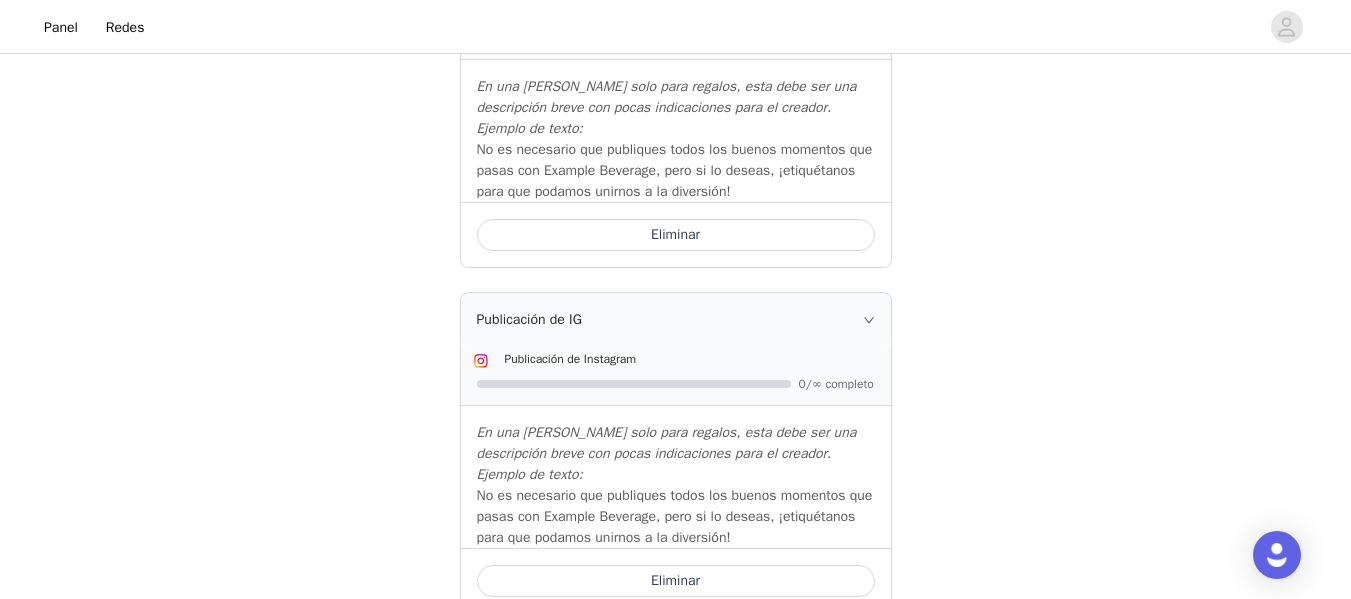 click 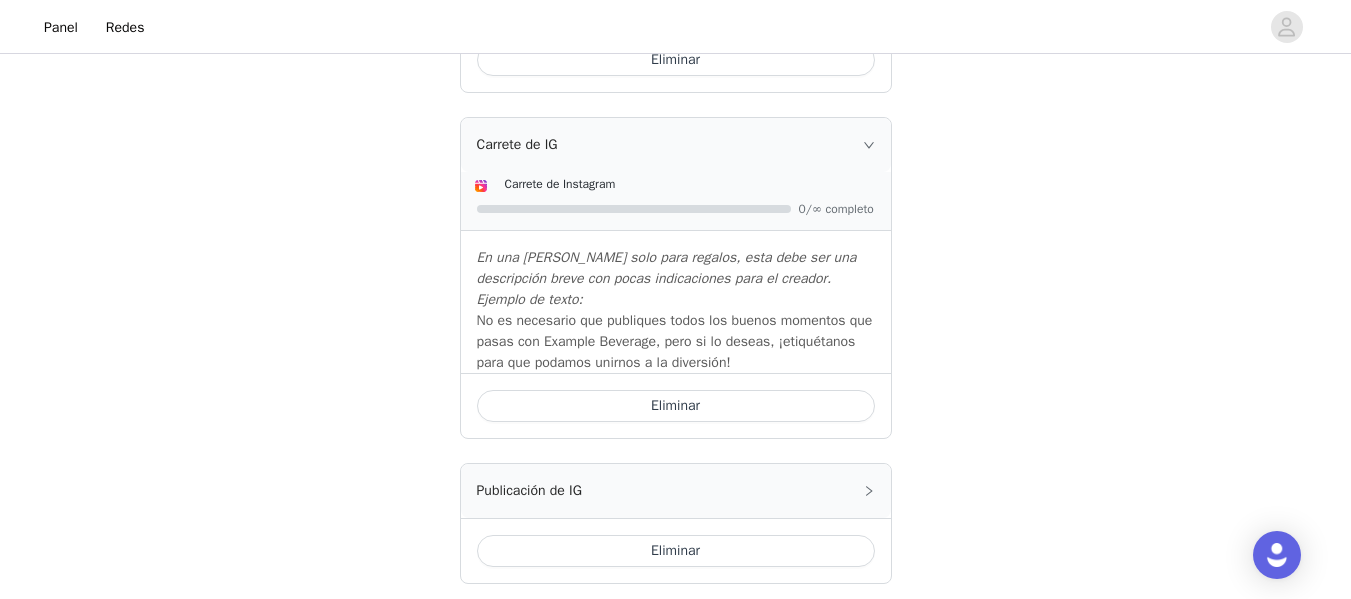 scroll, scrollTop: 823, scrollLeft: 0, axis: vertical 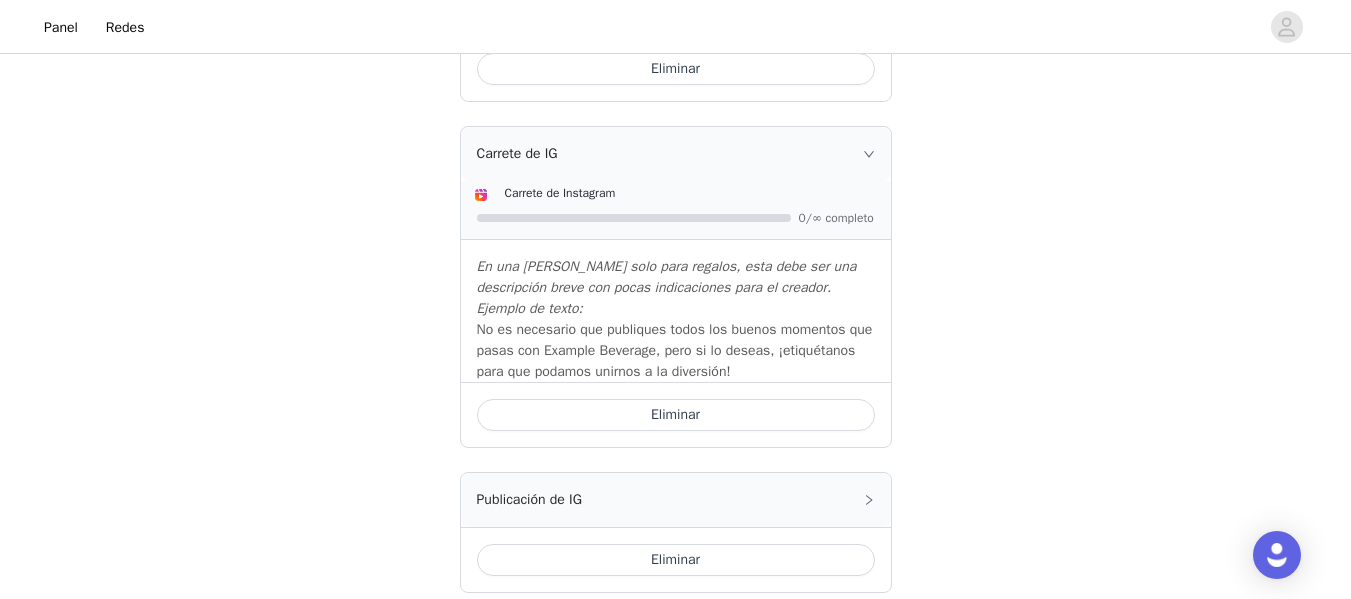 click on "Publicación de IG" at bounding box center (676, 500) 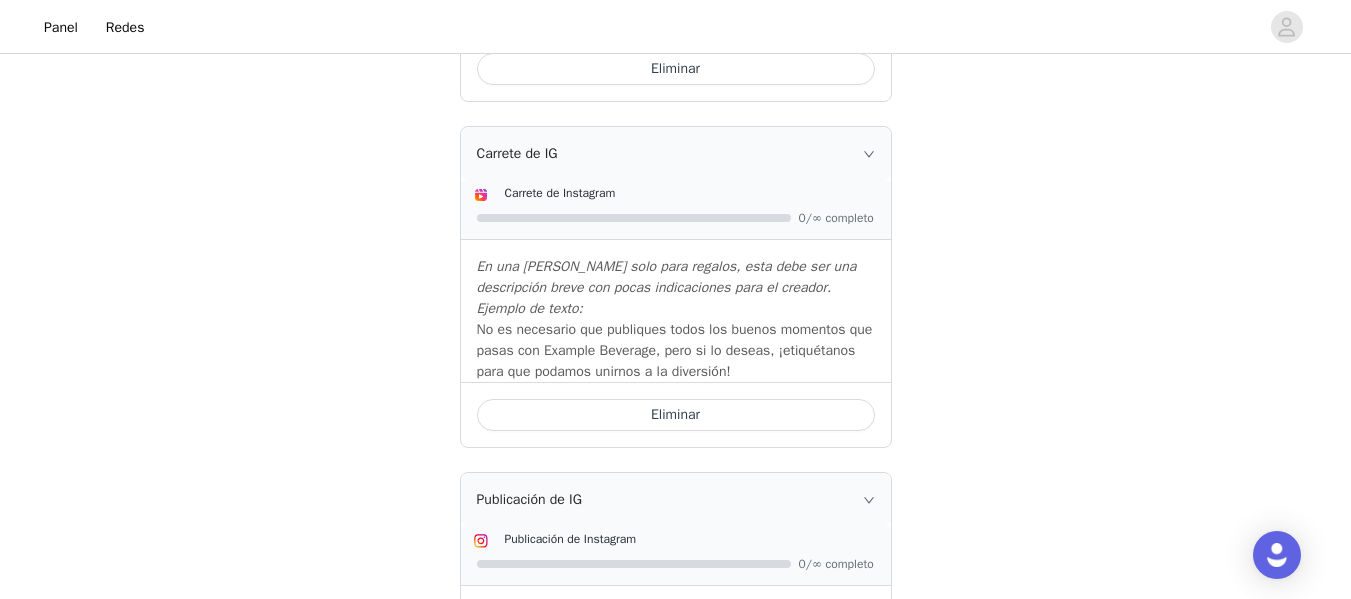 scroll, scrollTop: 1003, scrollLeft: 0, axis: vertical 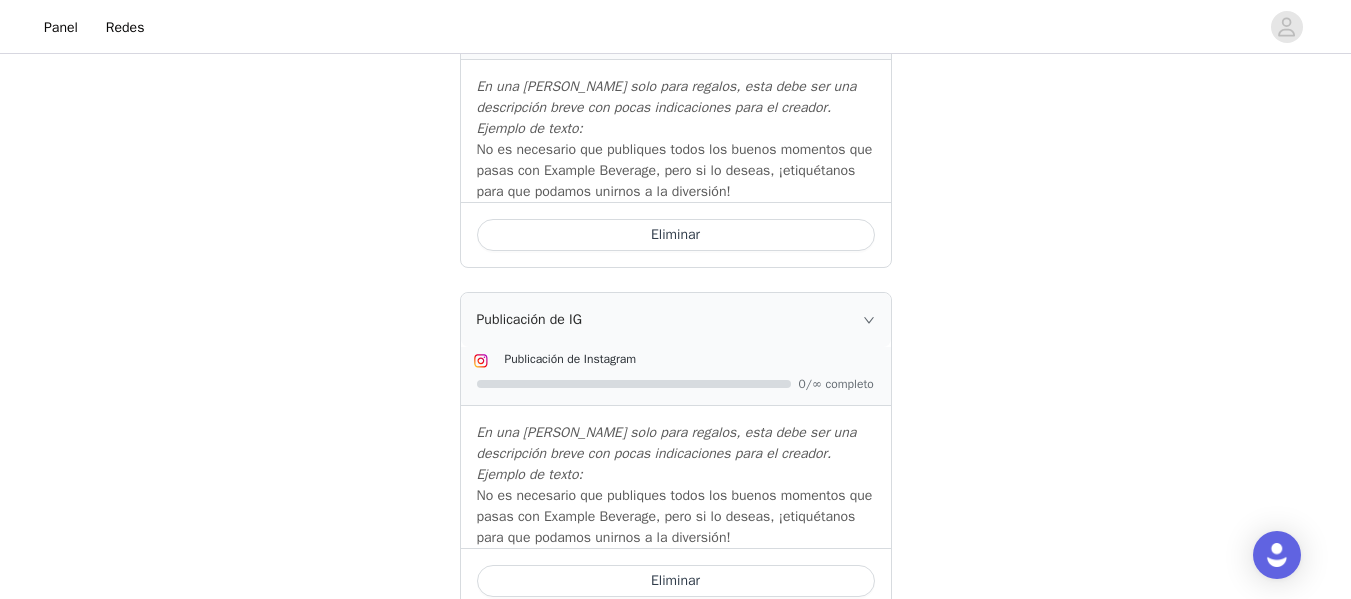 click 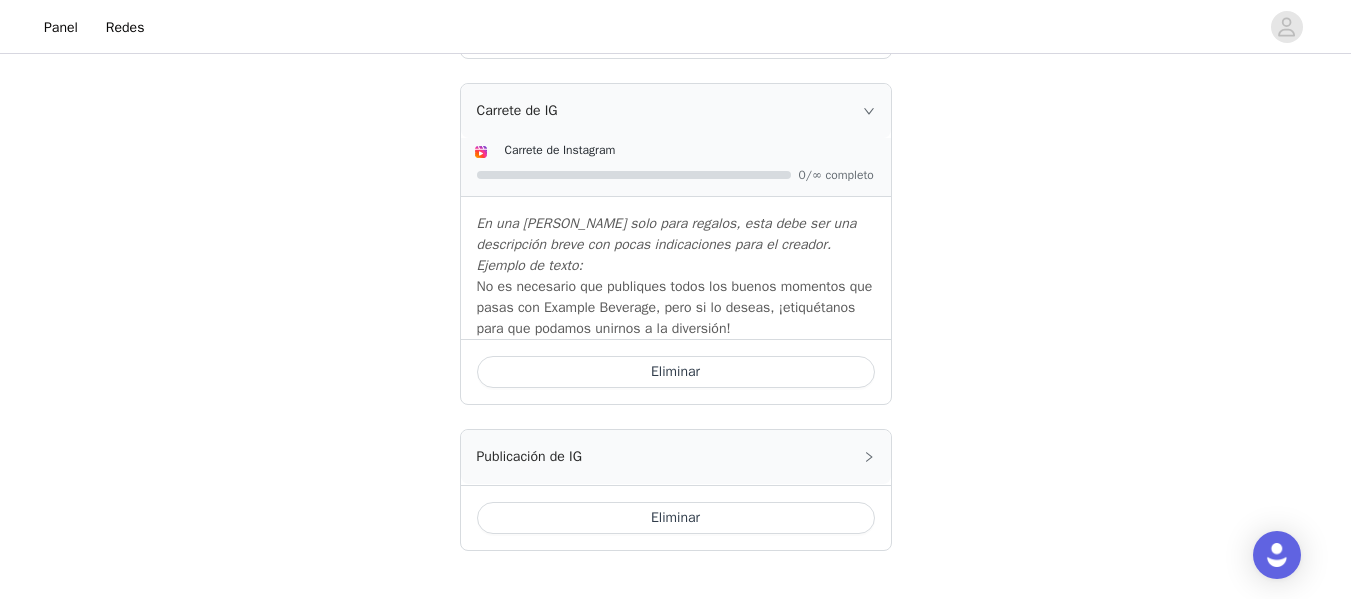 scroll, scrollTop: 823, scrollLeft: 0, axis: vertical 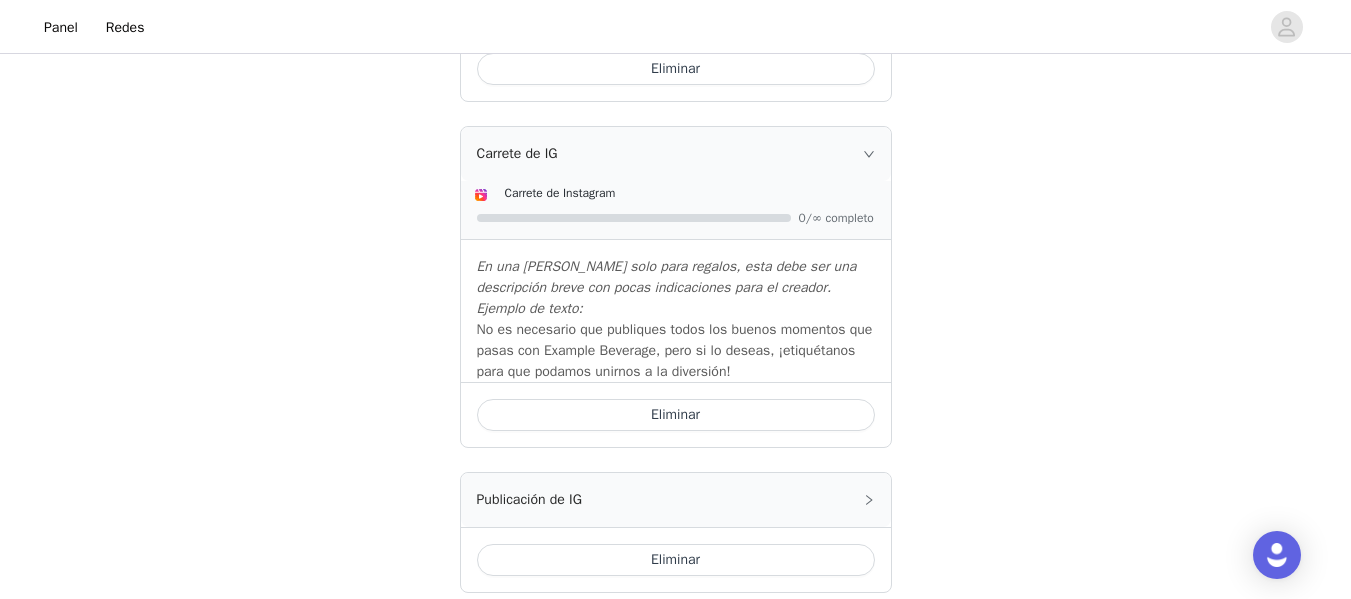 click 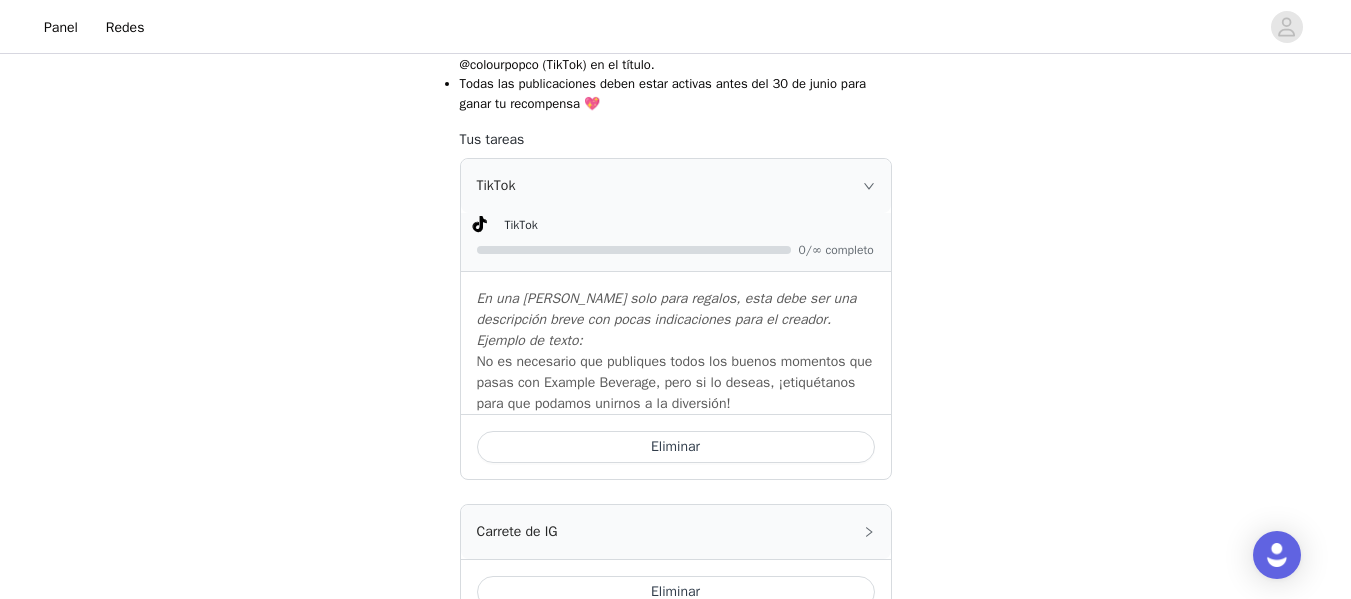 scroll, scrollTop: 443, scrollLeft: 0, axis: vertical 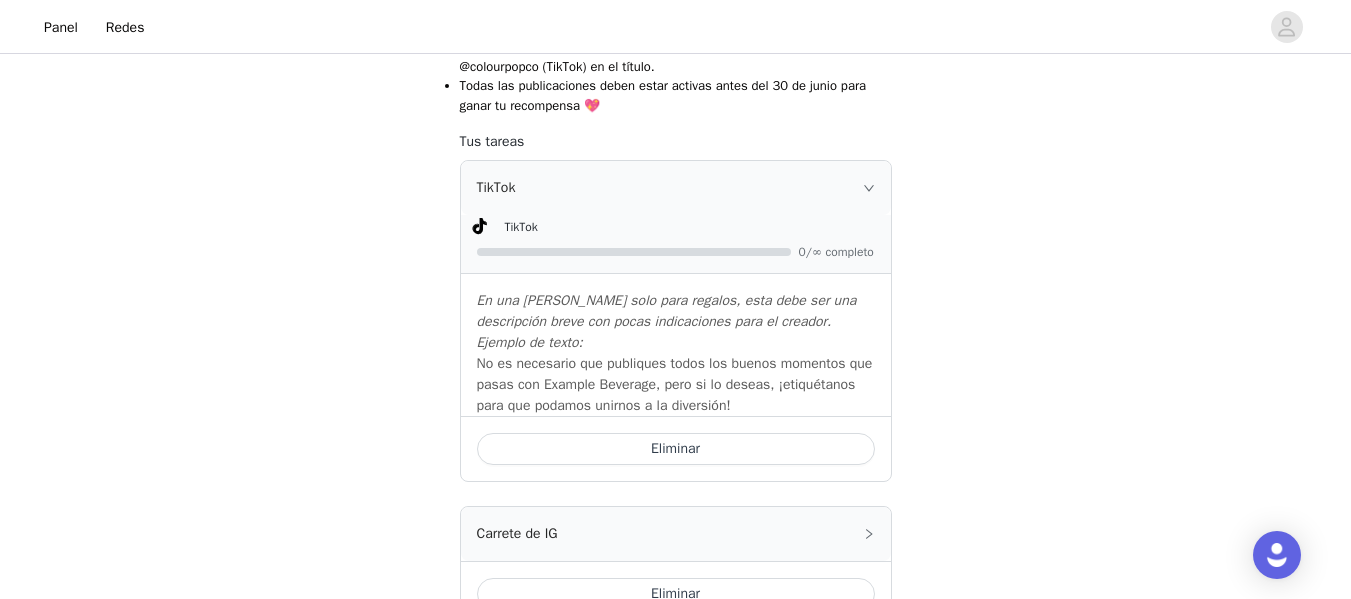 click on "TikTok" at bounding box center (676, 188) 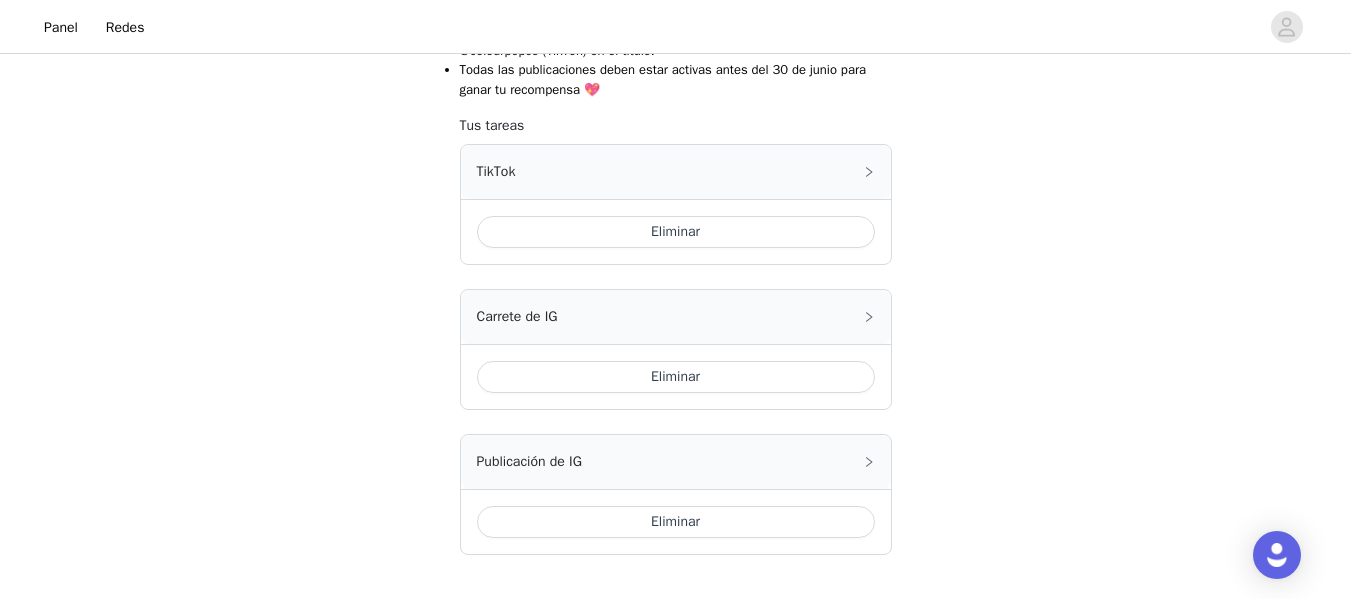 scroll, scrollTop: 463, scrollLeft: 0, axis: vertical 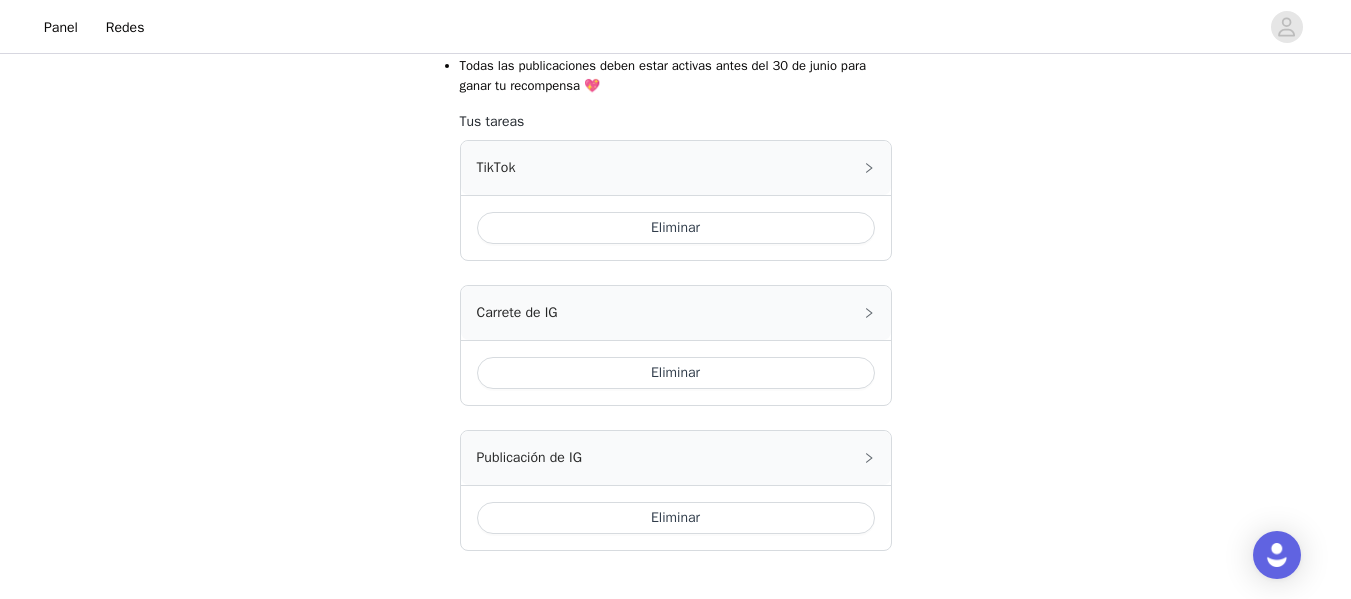 click on "Eliminar" at bounding box center [676, 228] 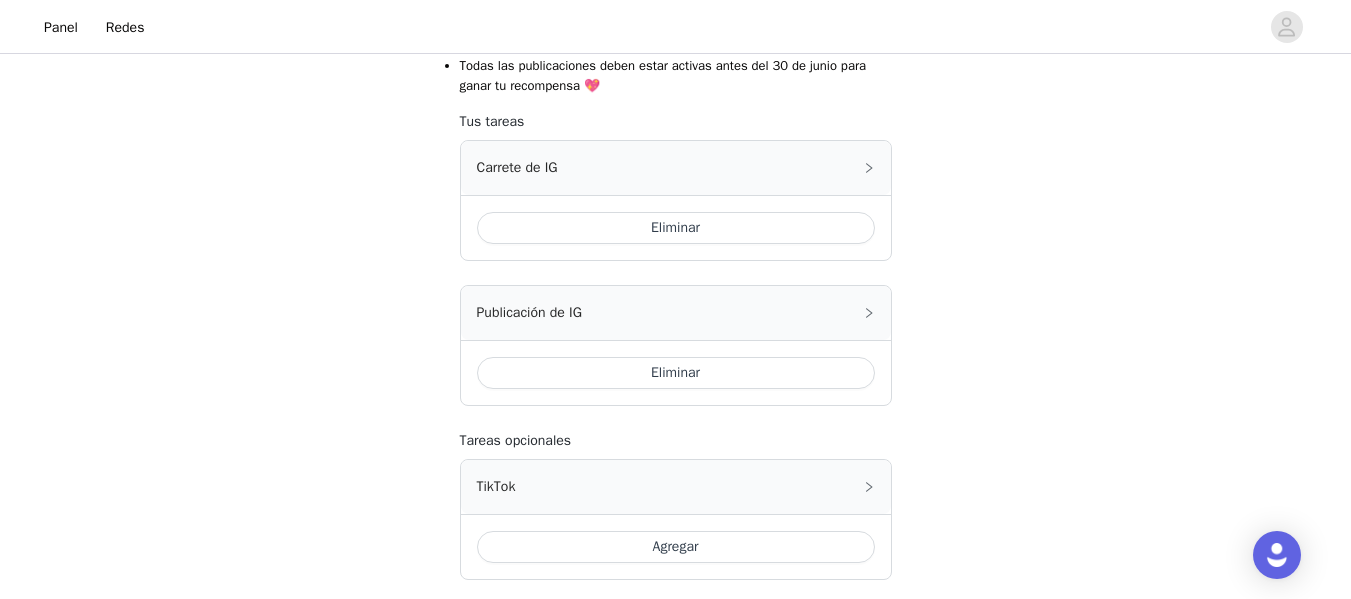 click on "Eliminar" at bounding box center [676, 228] 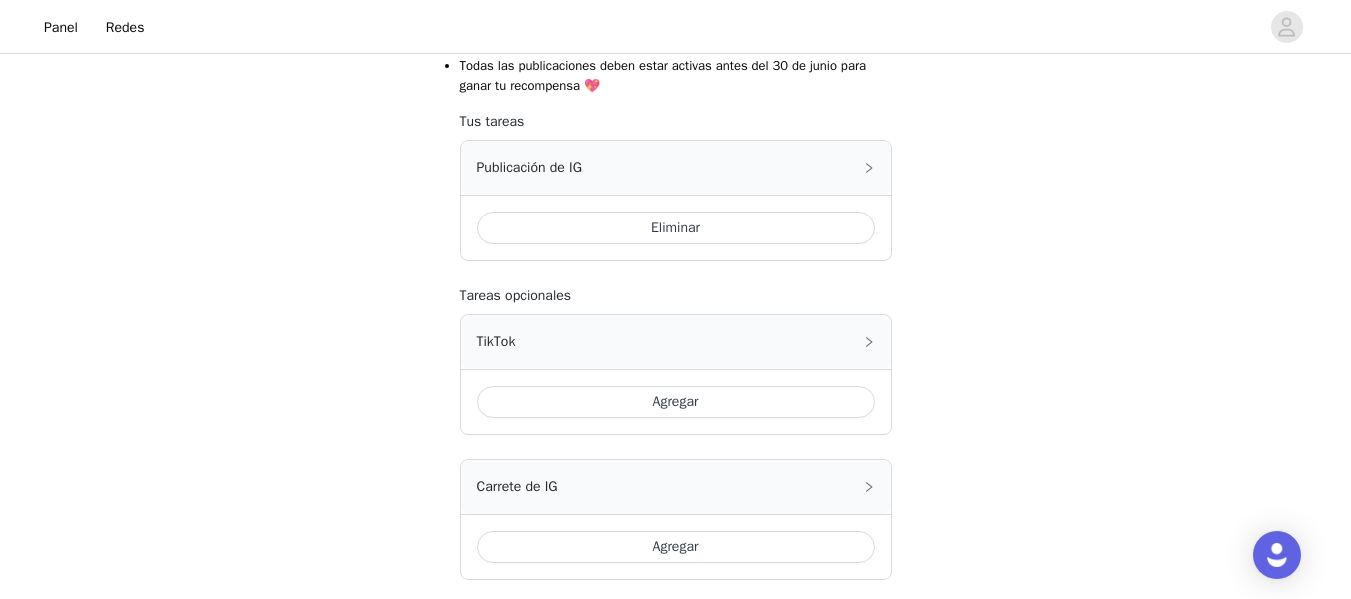 click on "Eliminar" at bounding box center [676, 228] 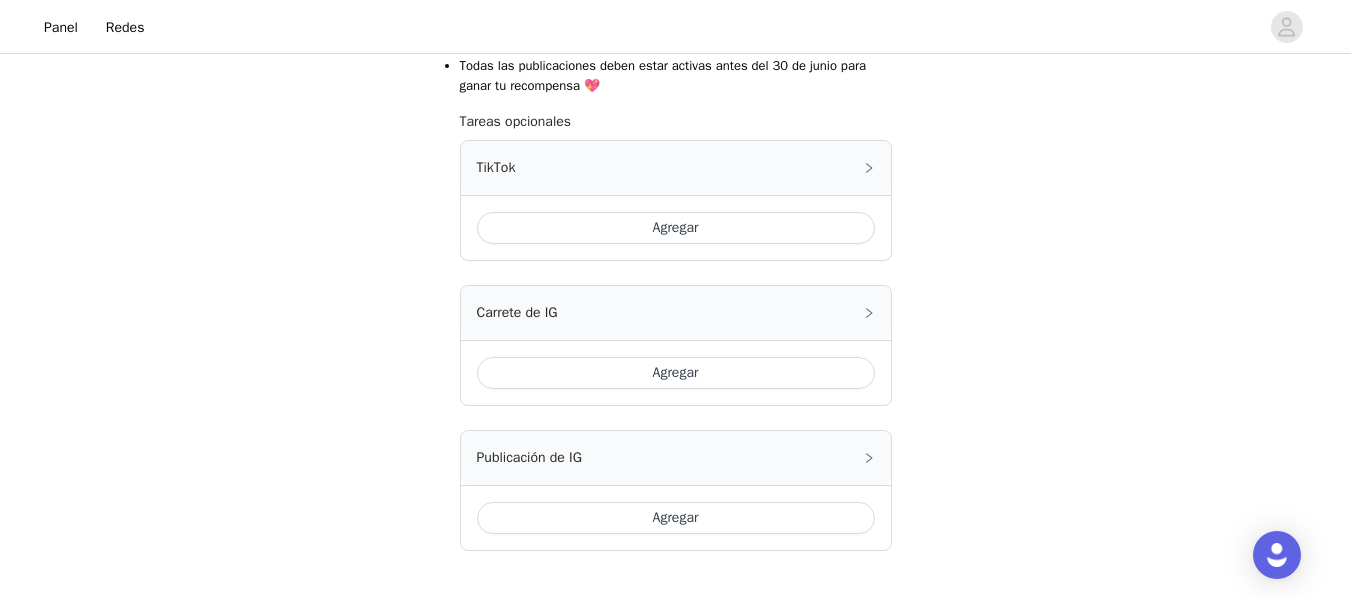 click on "Agregar" at bounding box center (676, 228) 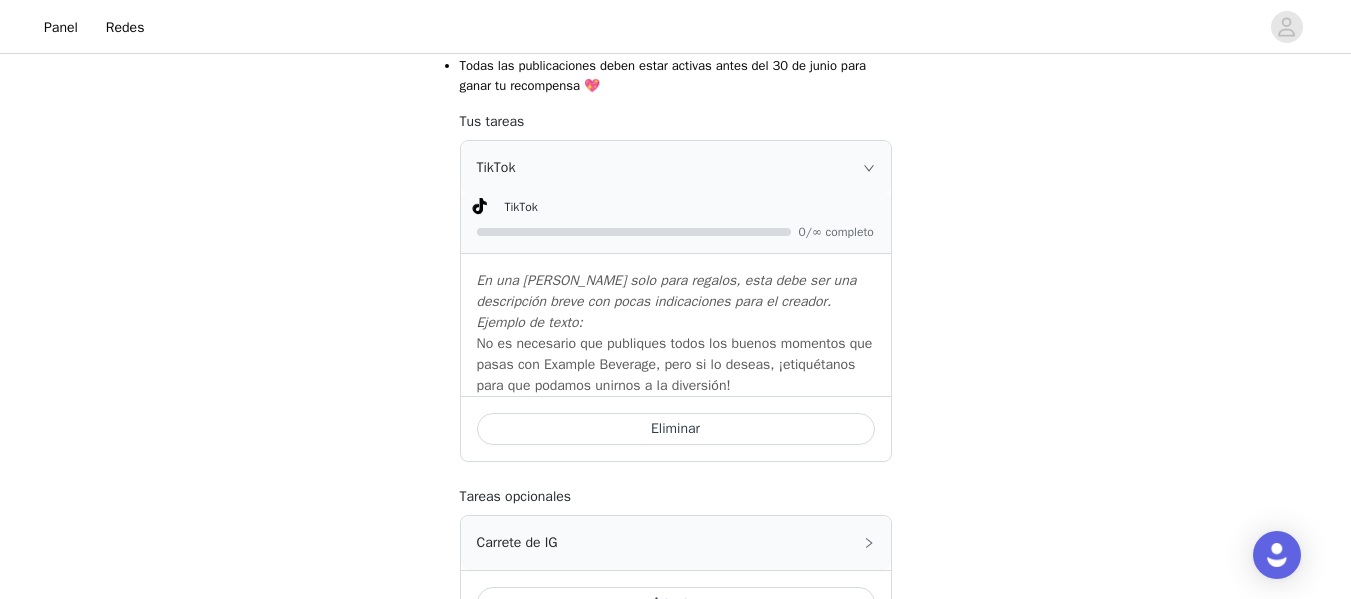 click on "Eliminar" at bounding box center [676, 429] 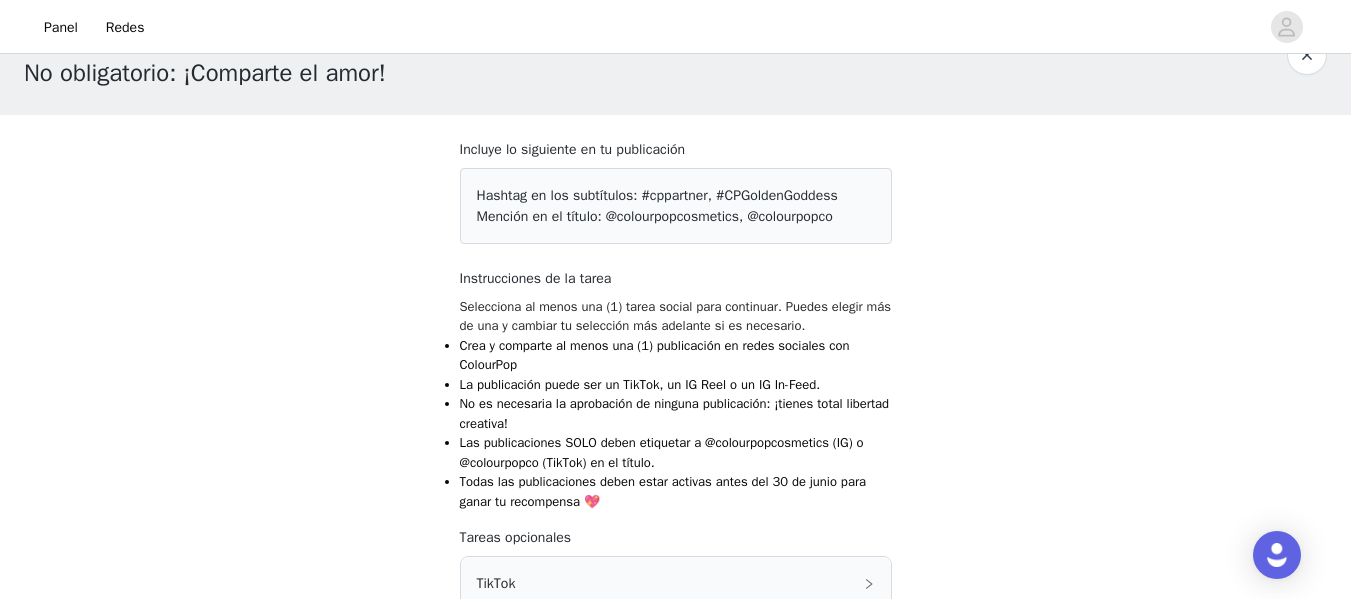 scroll, scrollTop: 42, scrollLeft: 0, axis: vertical 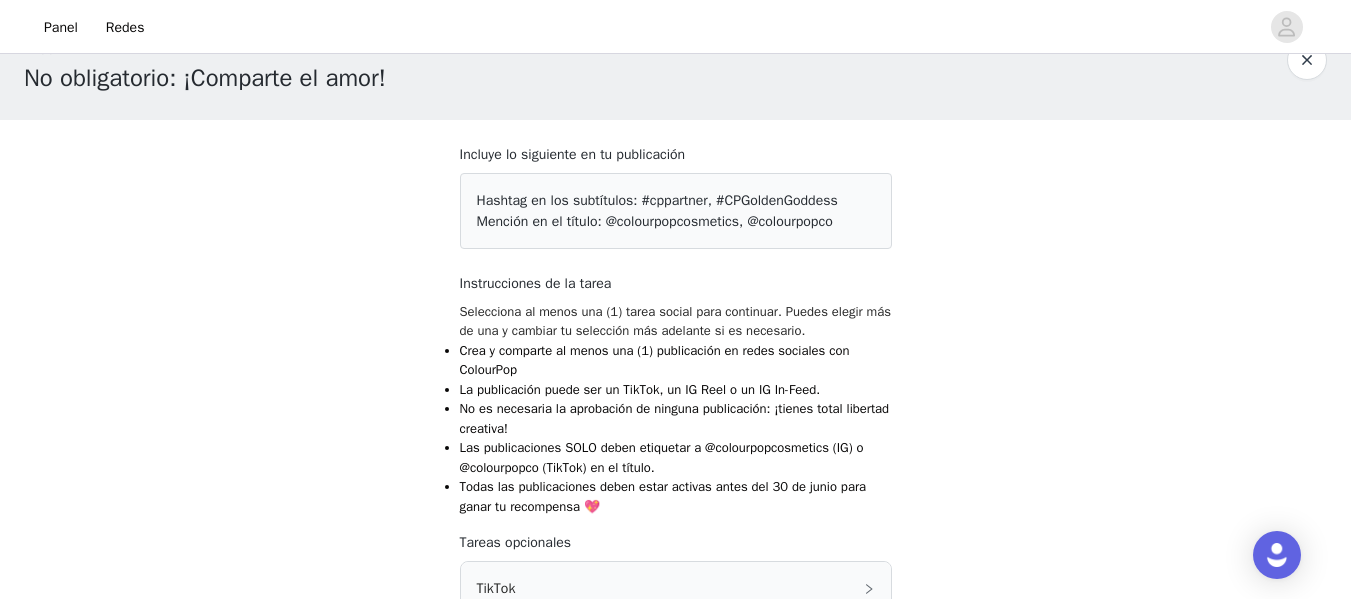 click at bounding box center (1307, 60) 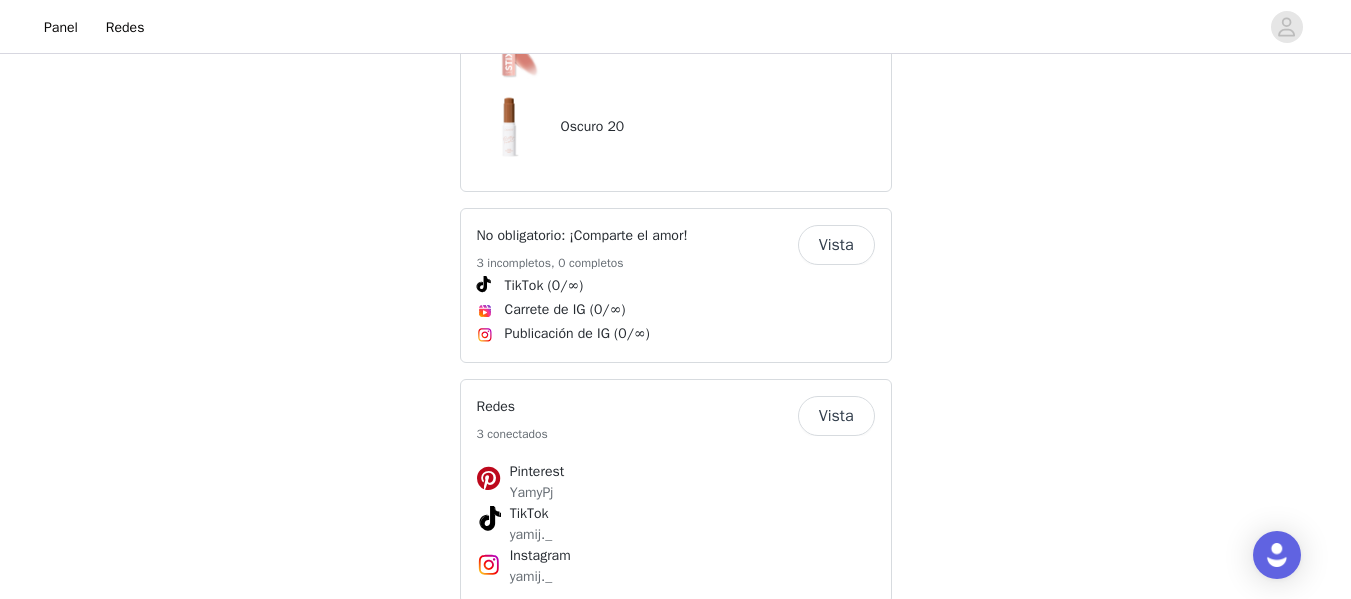 scroll, scrollTop: 1638, scrollLeft: 0, axis: vertical 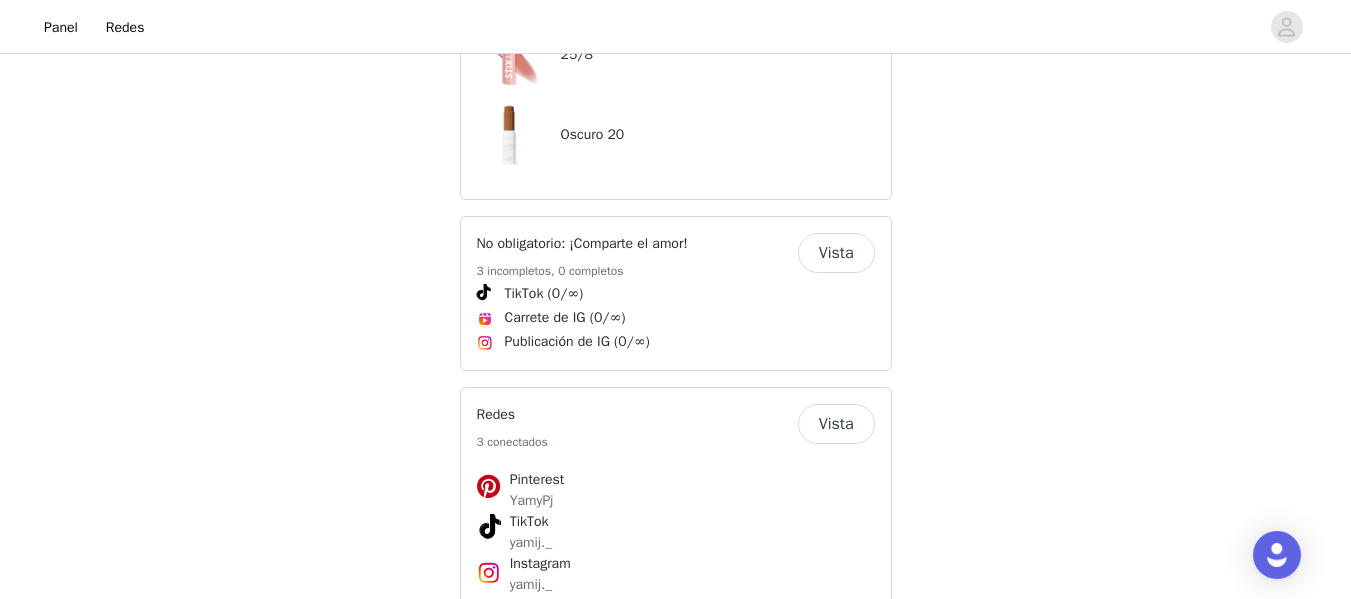 click on "Vista" at bounding box center (836, 253) 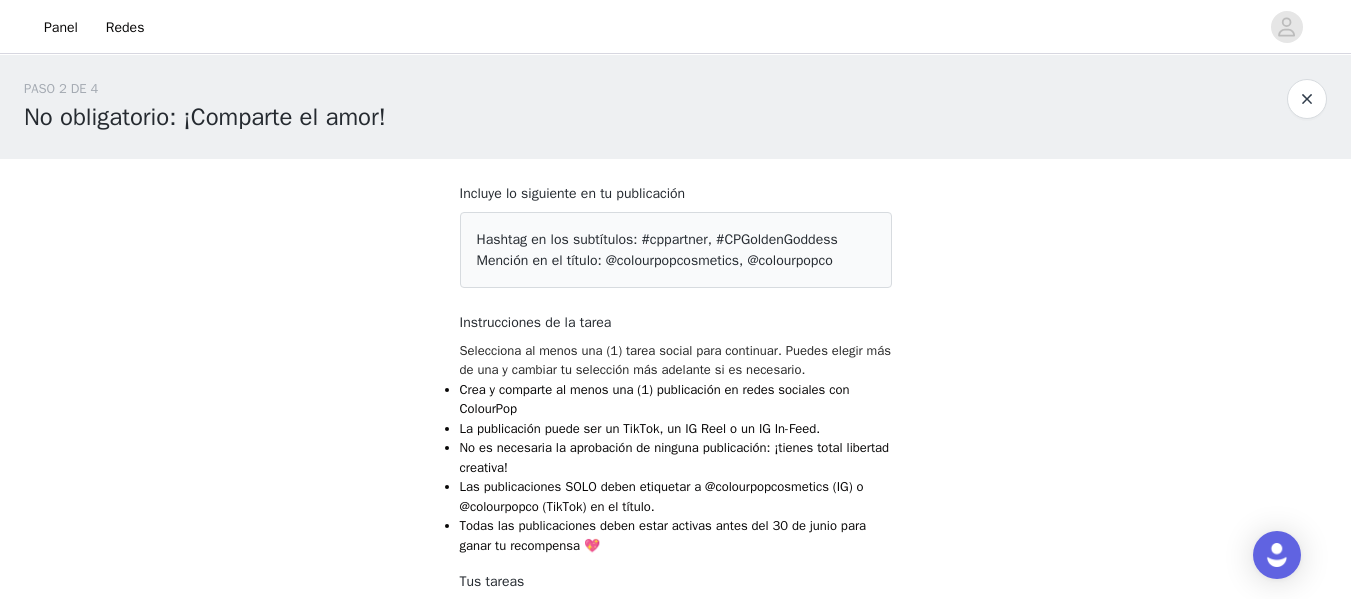 scroll, scrollTop: 0, scrollLeft: 0, axis: both 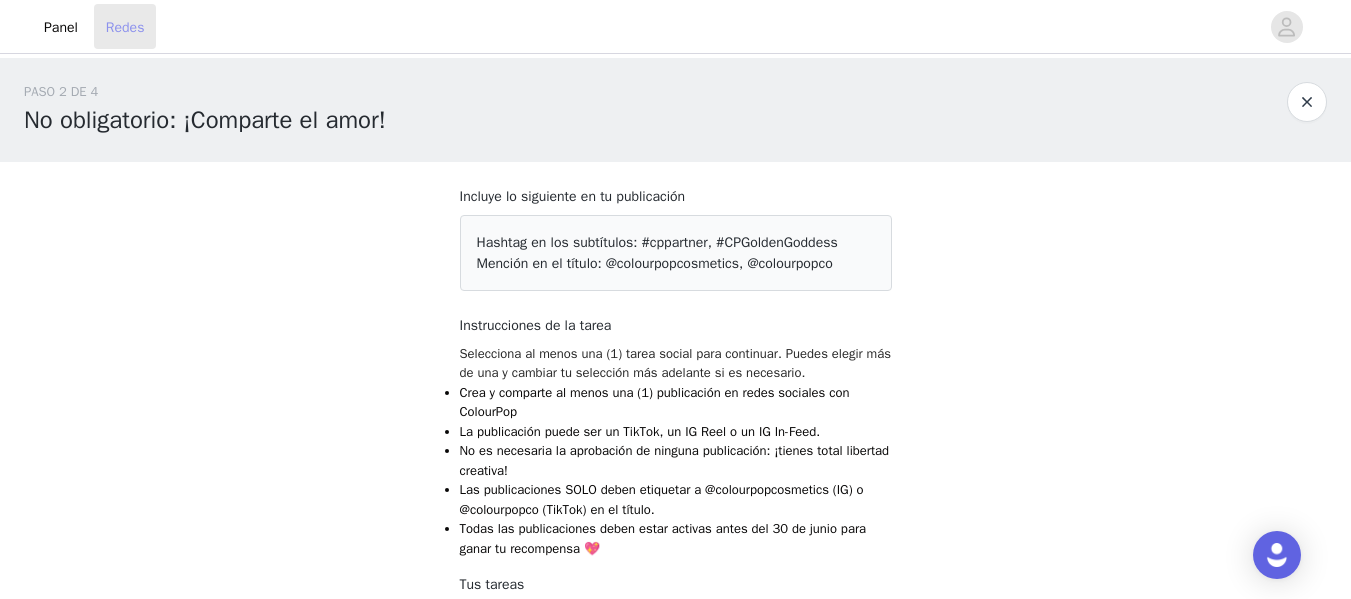 click on "Redes" at bounding box center [125, 26] 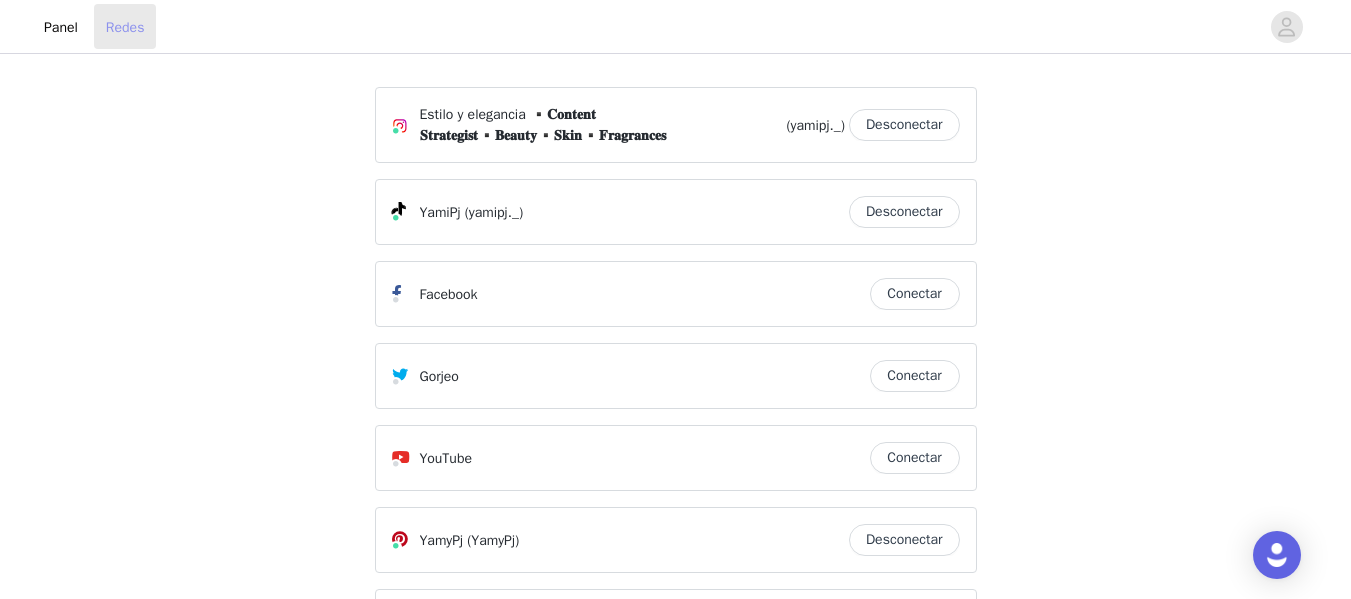 scroll, scrollTop: 0, scrollLeft: 0, axis: both 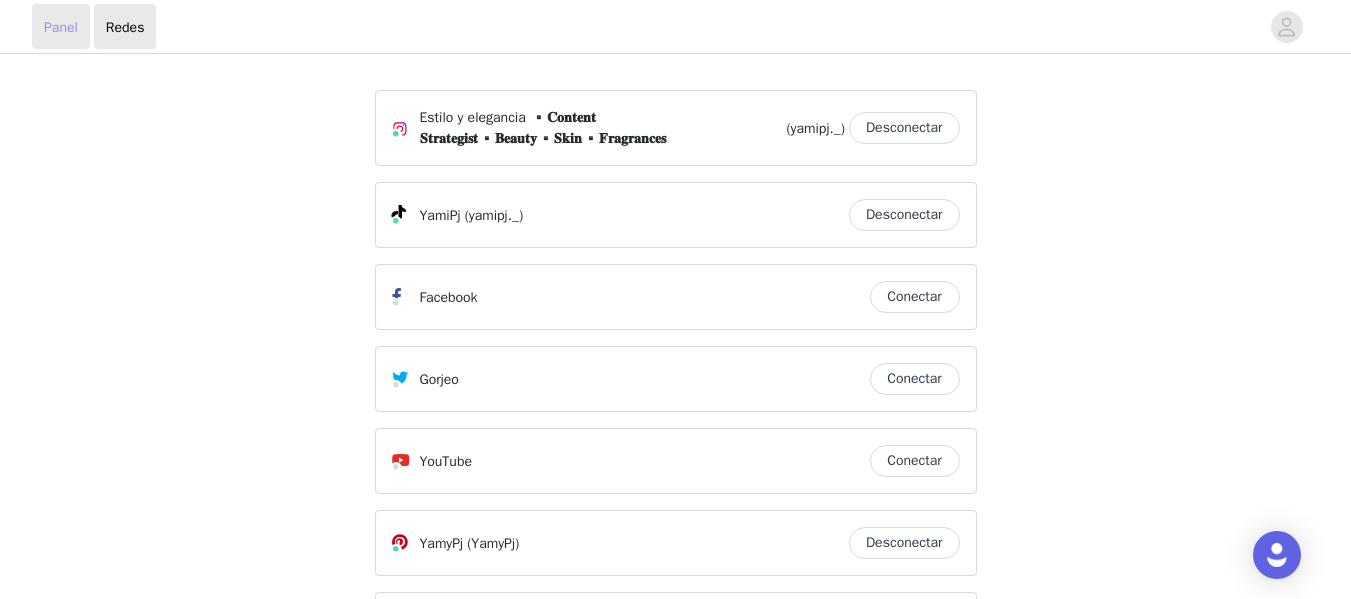 click on "Panel" at bounding box center (61, 26) 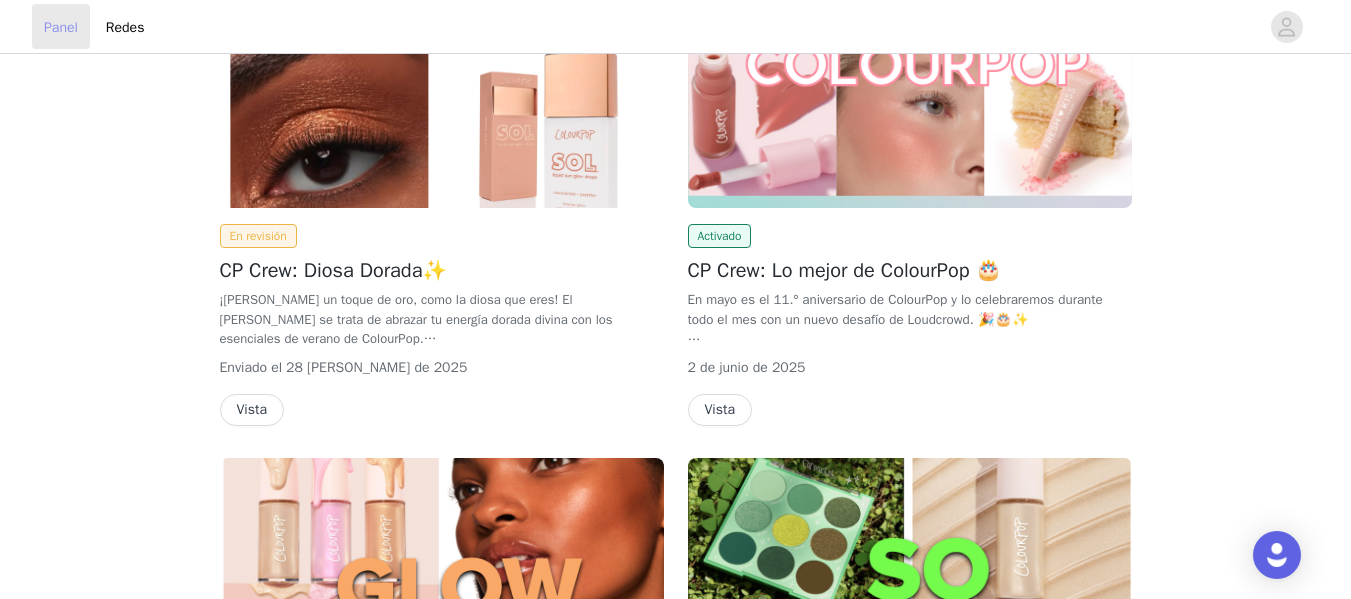 scroll, scrollTop: 300, scrollLeft: 0, axis: vertical 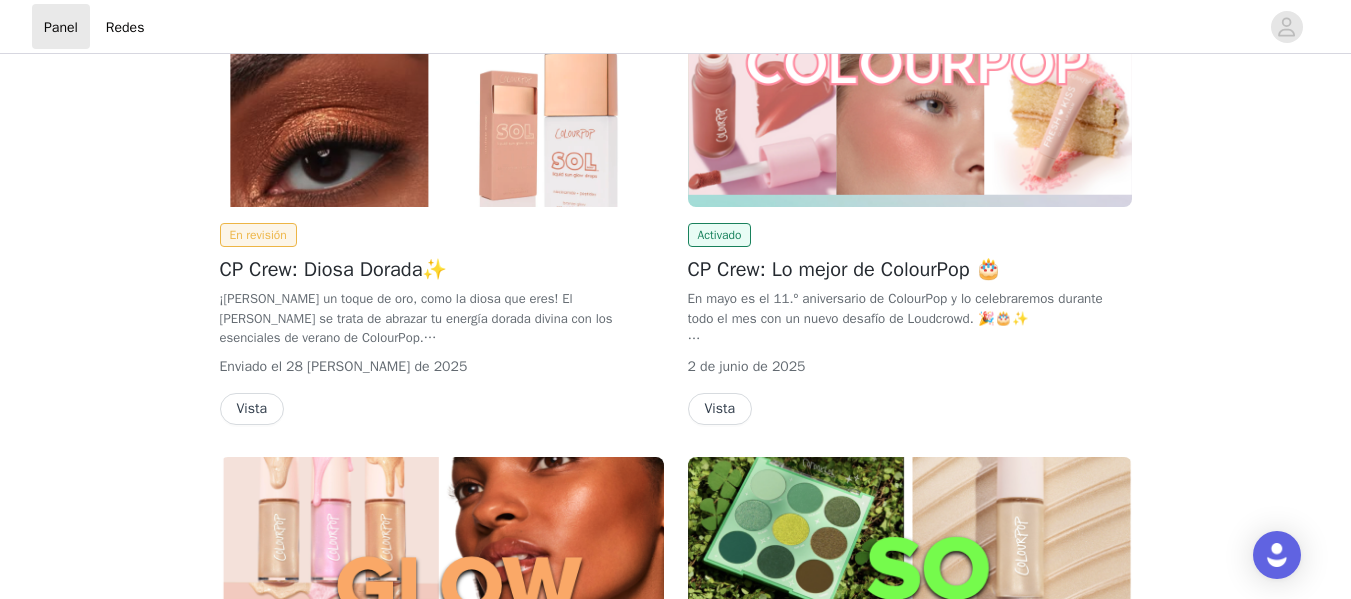 click on "Vista" at bounding box center (252, 409) 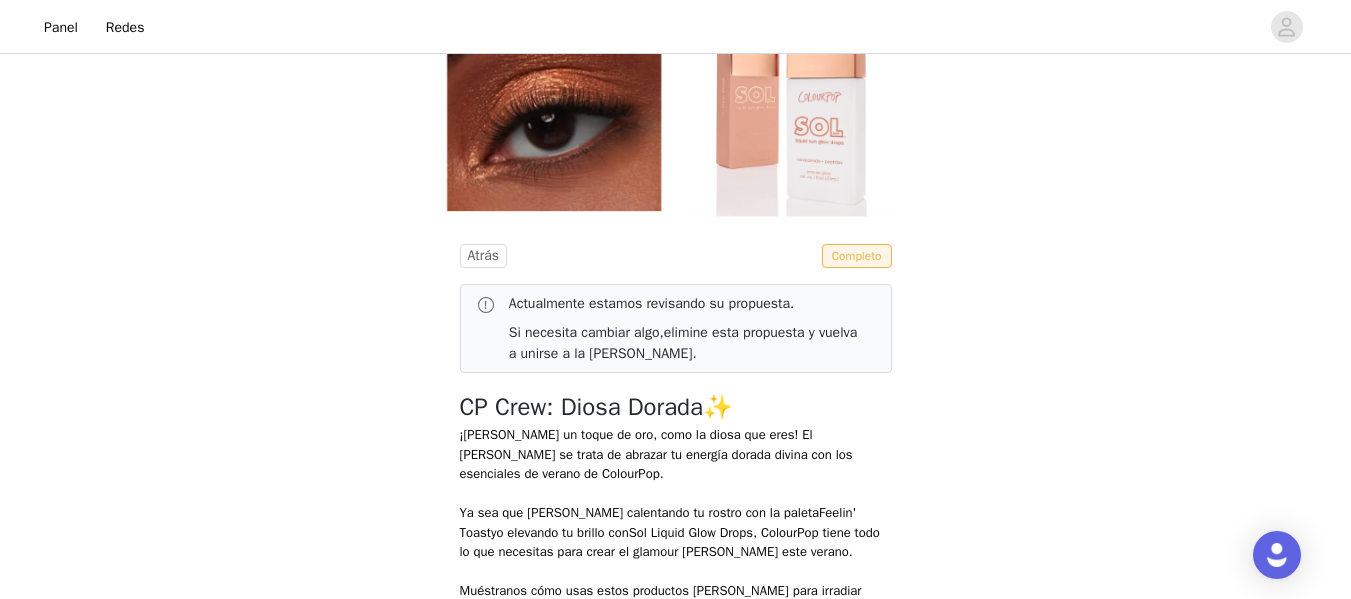 scroll, scrollTop: 300, scrollLeft: 0, axis: vertical 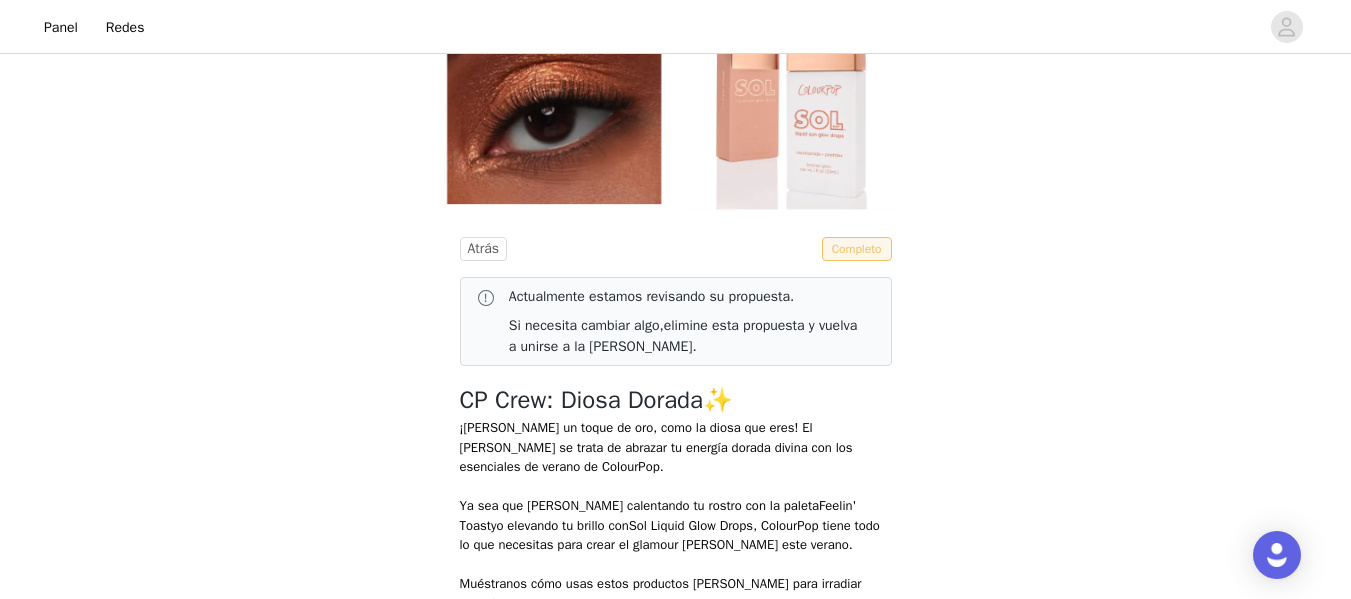 click on "Completo" at bounding box center [857, 249] 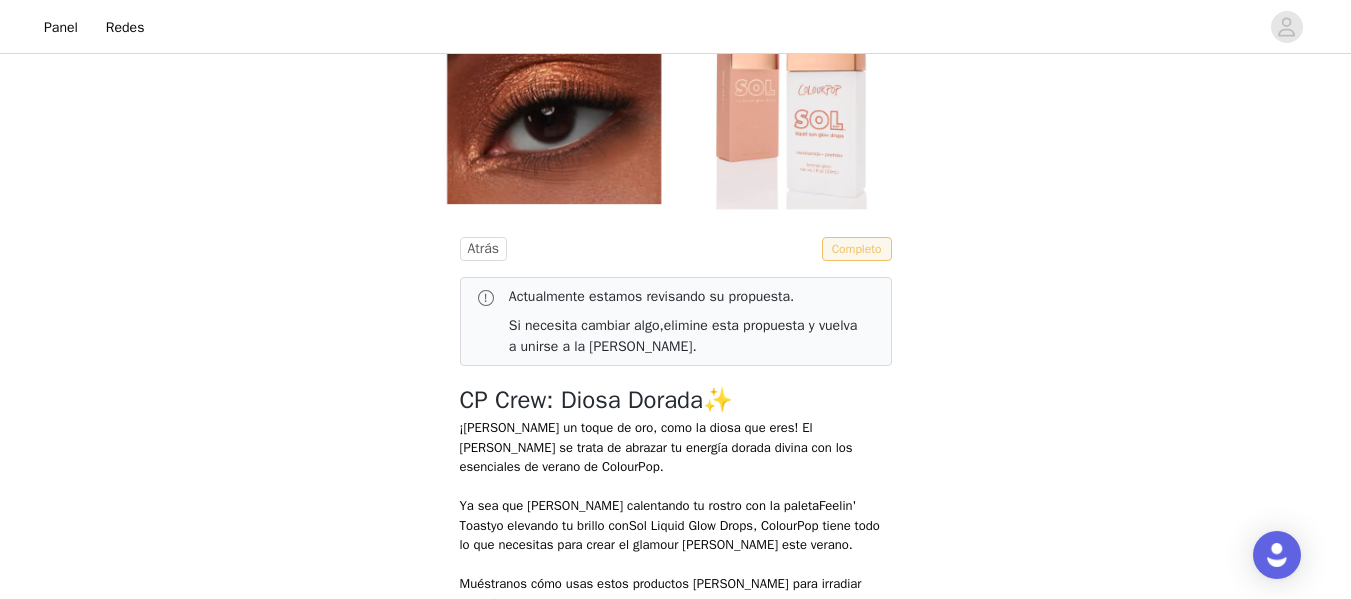 click on "Completo" at bounding box center (857, 249) 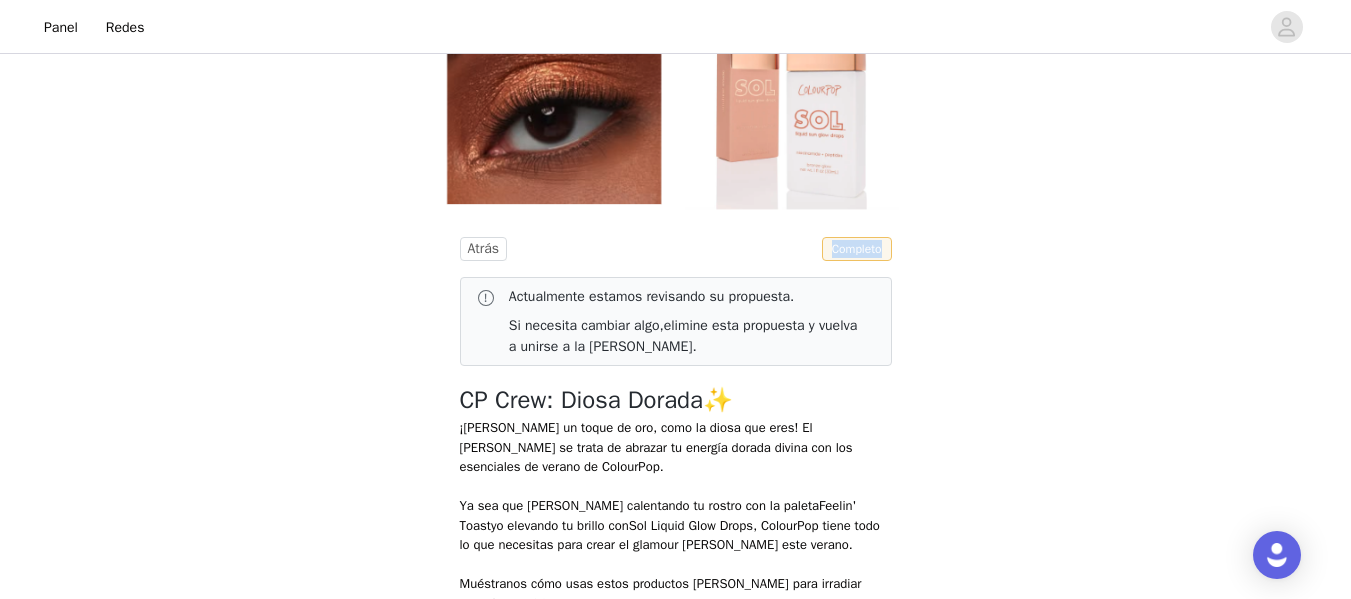 click on "Completo" at bounding box center [857, 249] 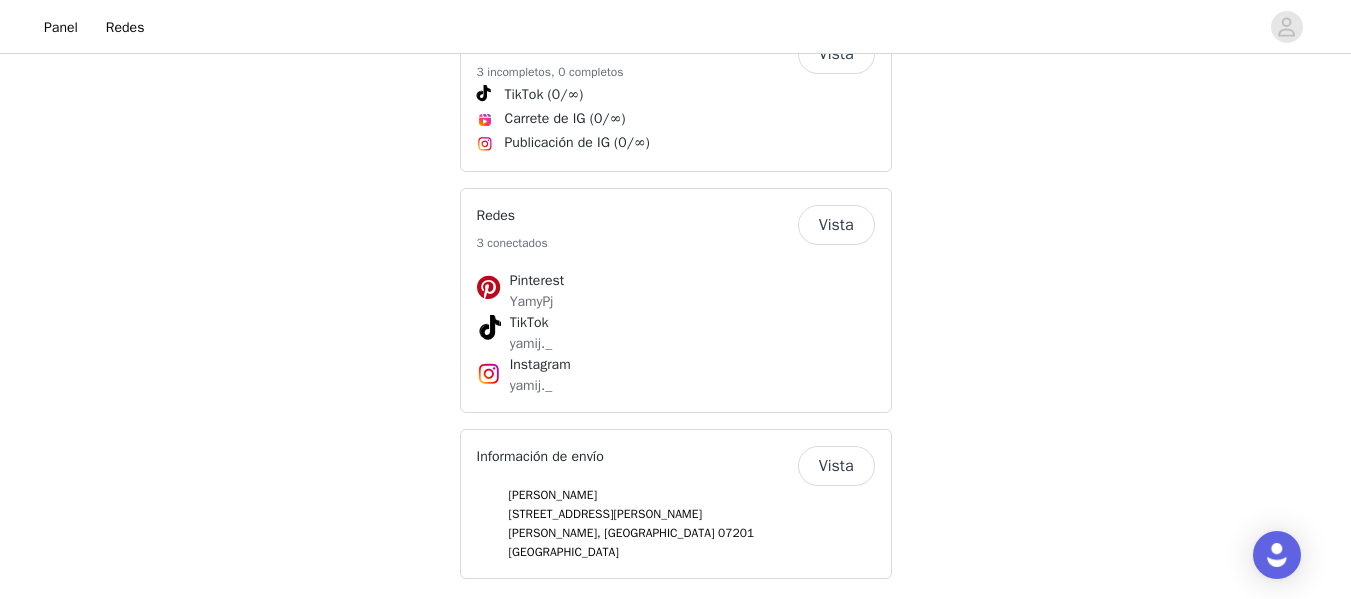 scroll, scrollTop: 1838, scrollLeft: 0, axis: vertical 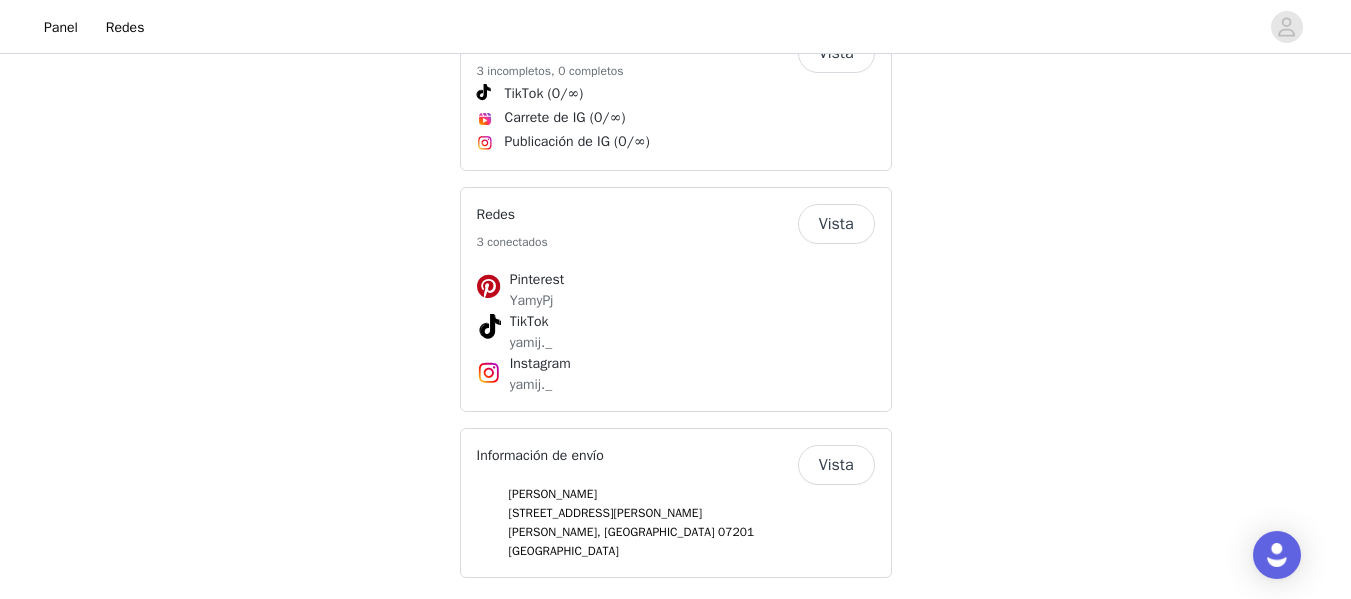 click on "Vista" at bounding box center (836, 465) 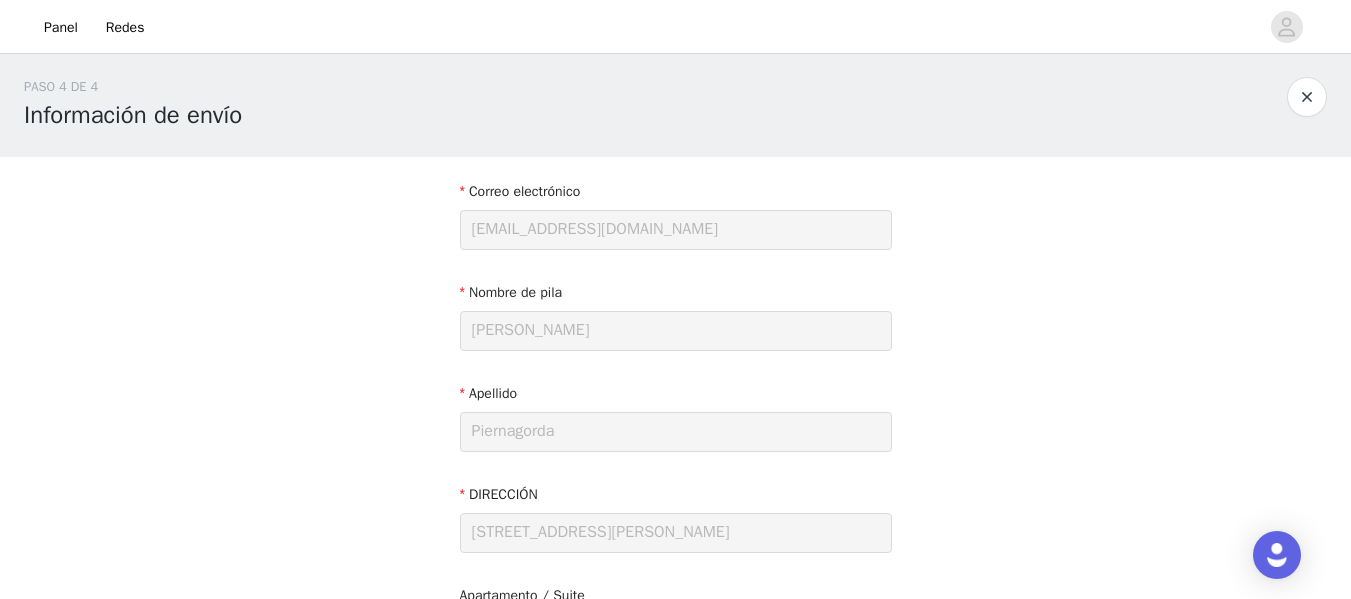 scroll, scrollTop: 0, scrollLeft: 0, axis: both 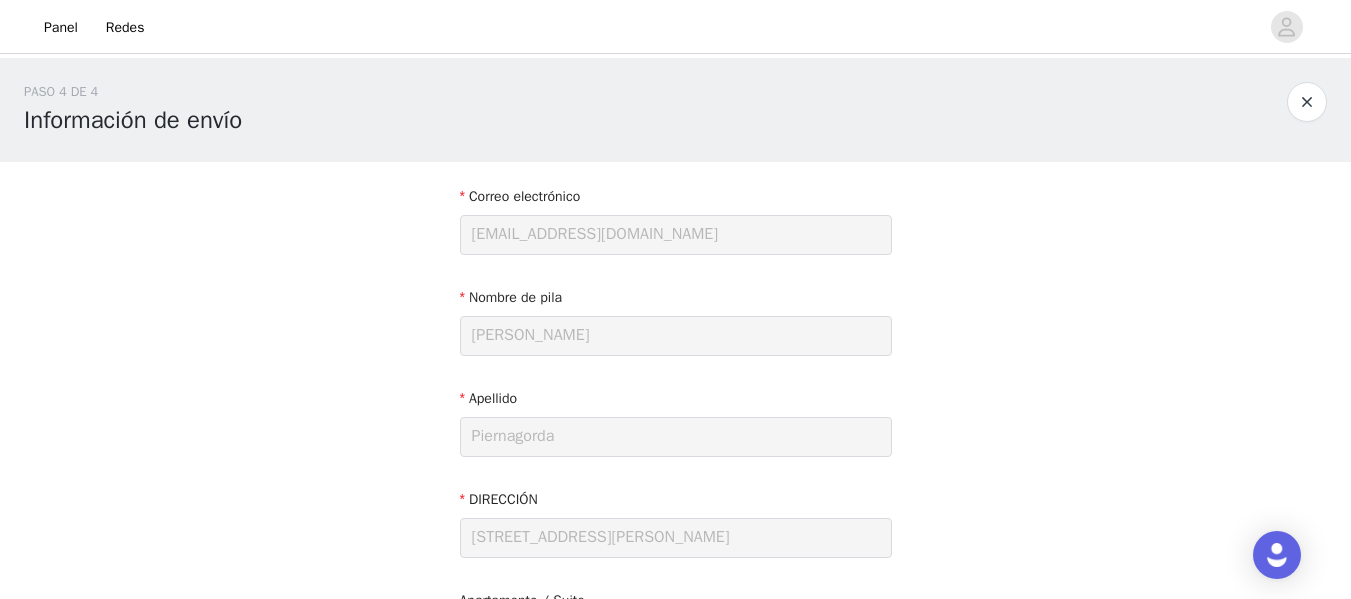 click at bounding box center [1307, 102] 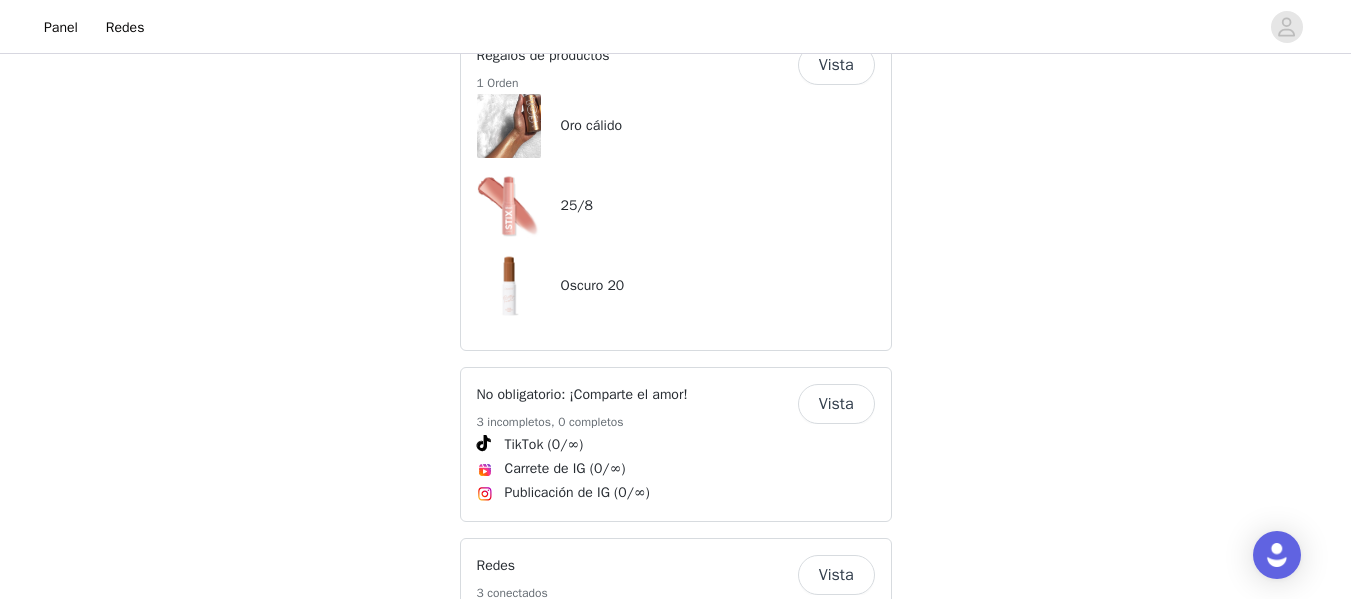 scroll, scrollTop: 1300, scrollLeft: 0, axis: vertical 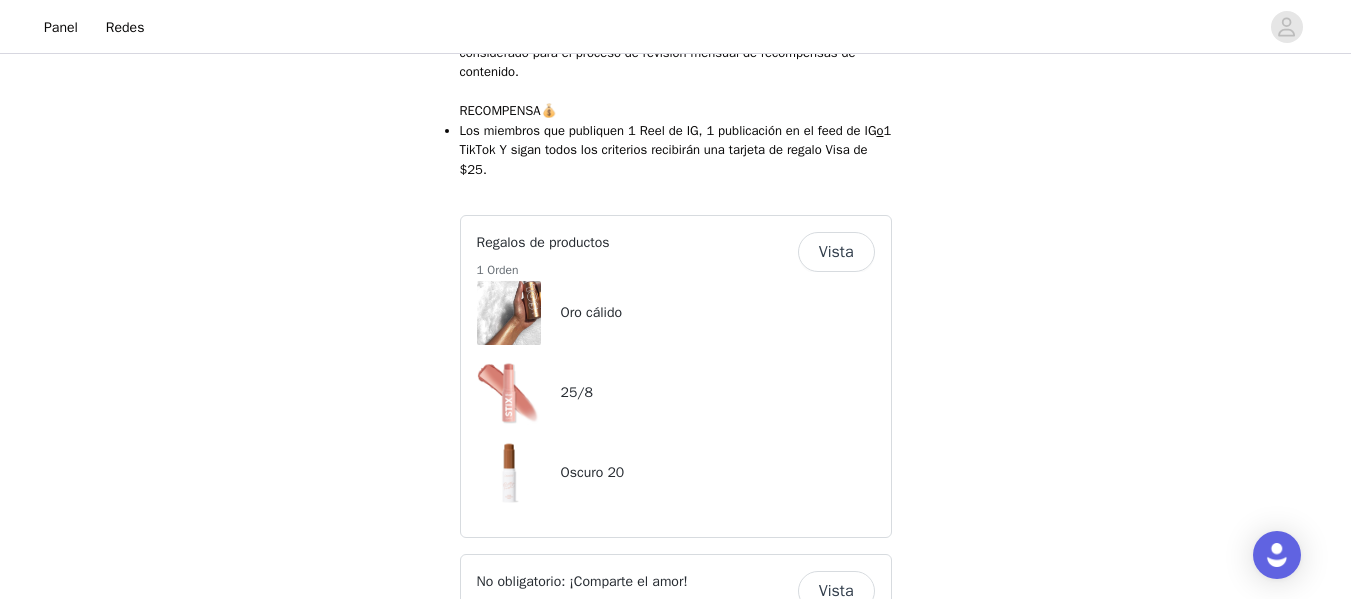 click on "Vista" at bounding box center (836, 252) 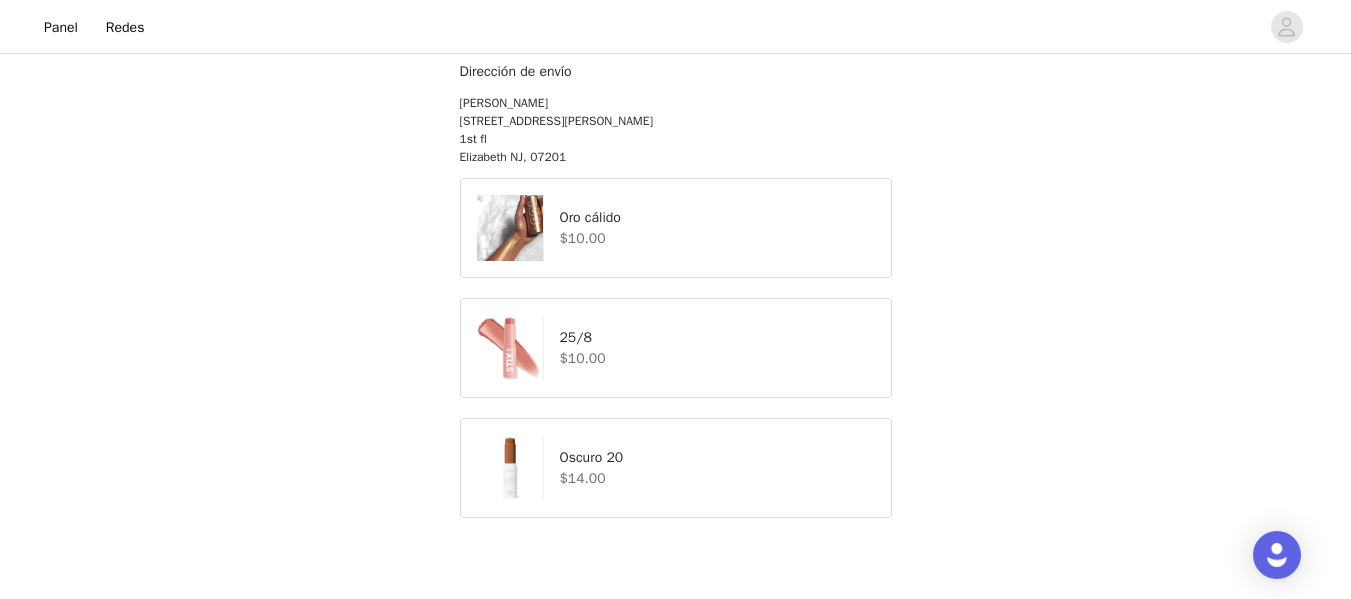 scroll, scrollTop: 205, scrollLeft: 0, axis: vertical 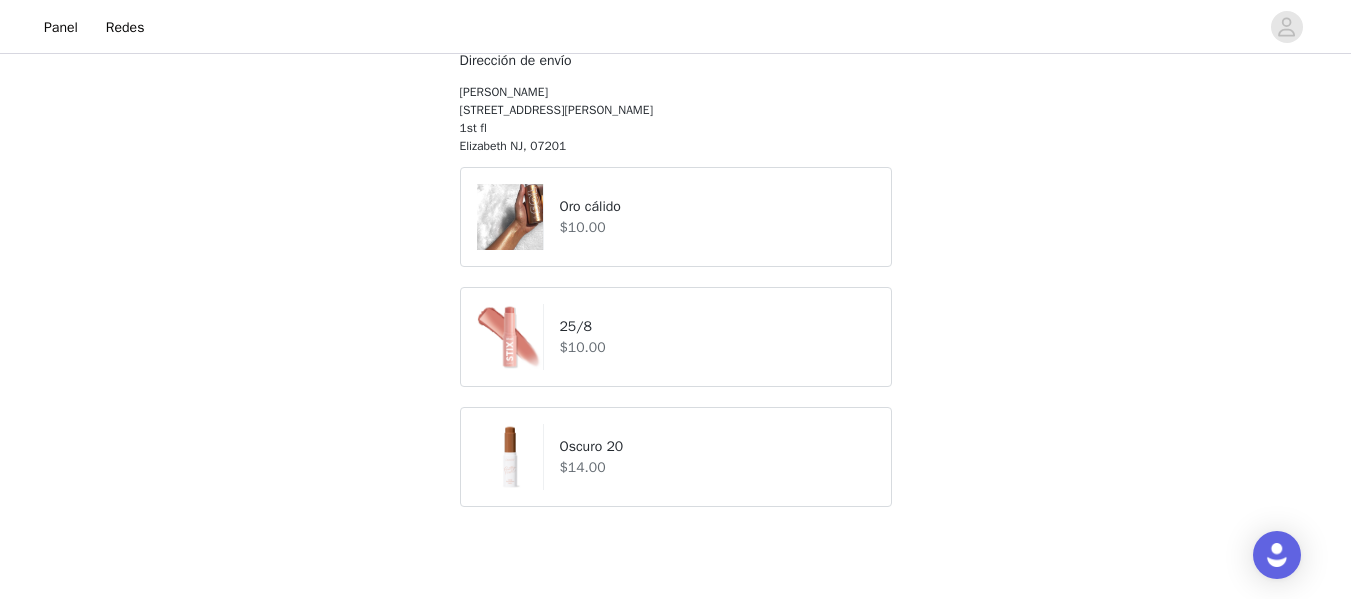 click on "$10.00" at bounding box center [716, 227] 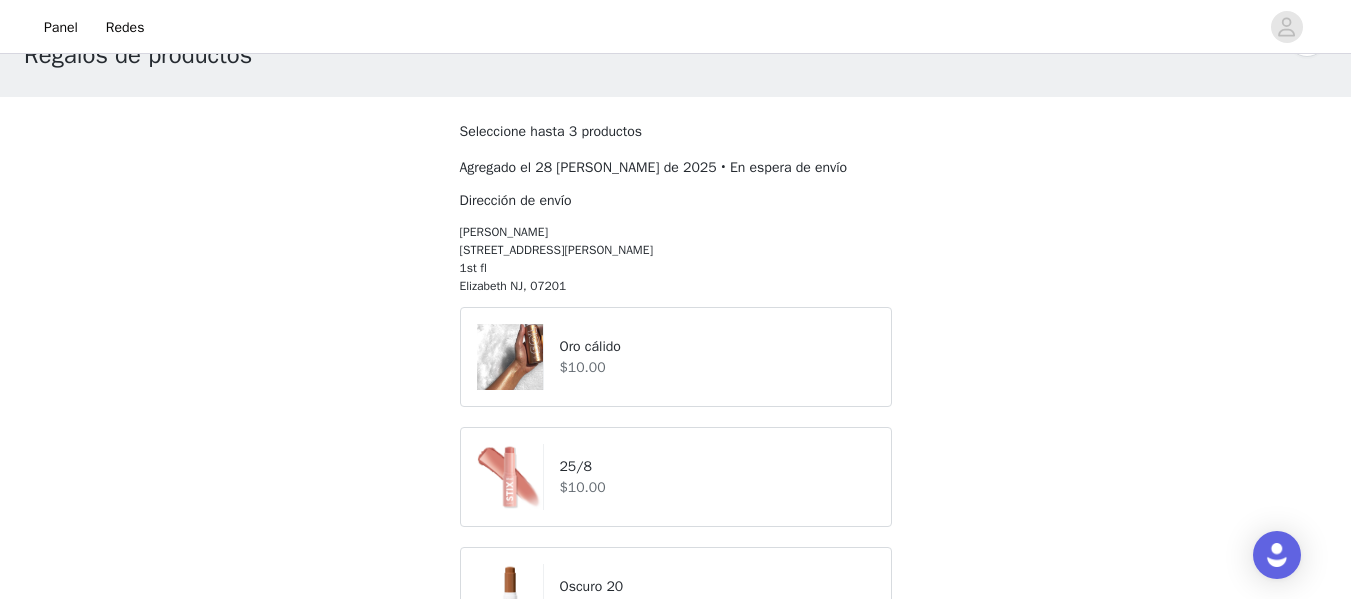 scroll, scrollTop: 100, scrollLeft: 0, axis: vertical 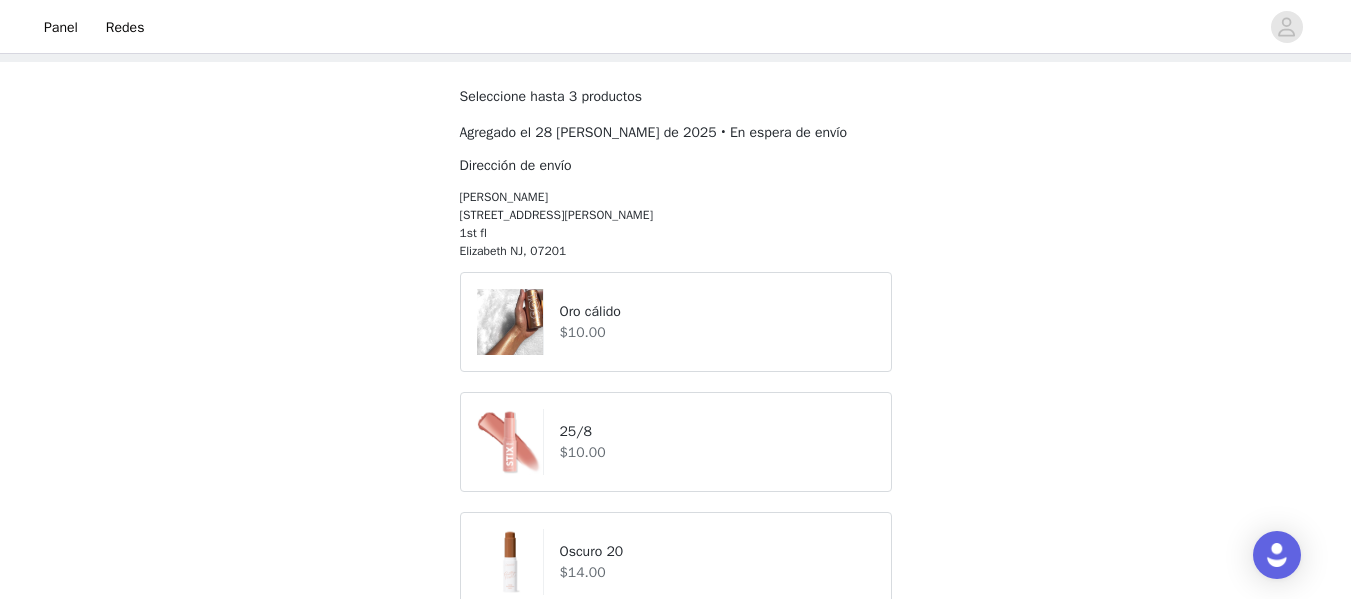 click on "Agregado el 28 [PERSON_NAME] de 2025 • En espera de envío" at bounding box center [654, 132] 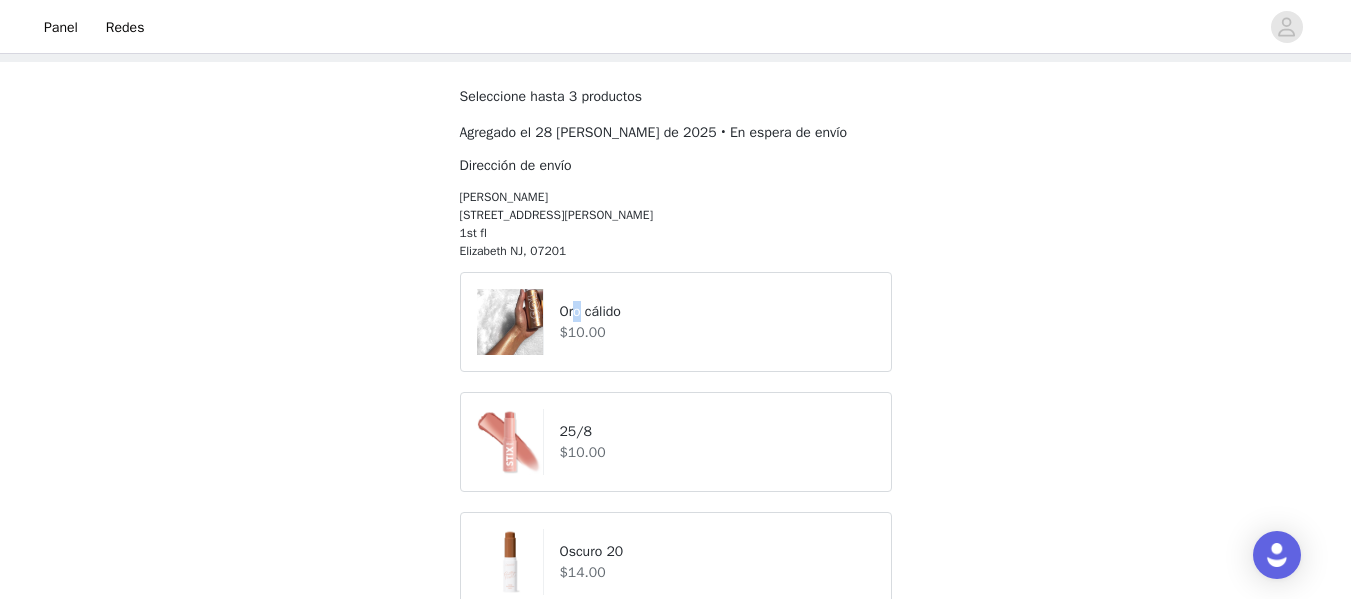 click on "Oro cálido" at bounding box center [590, 311] 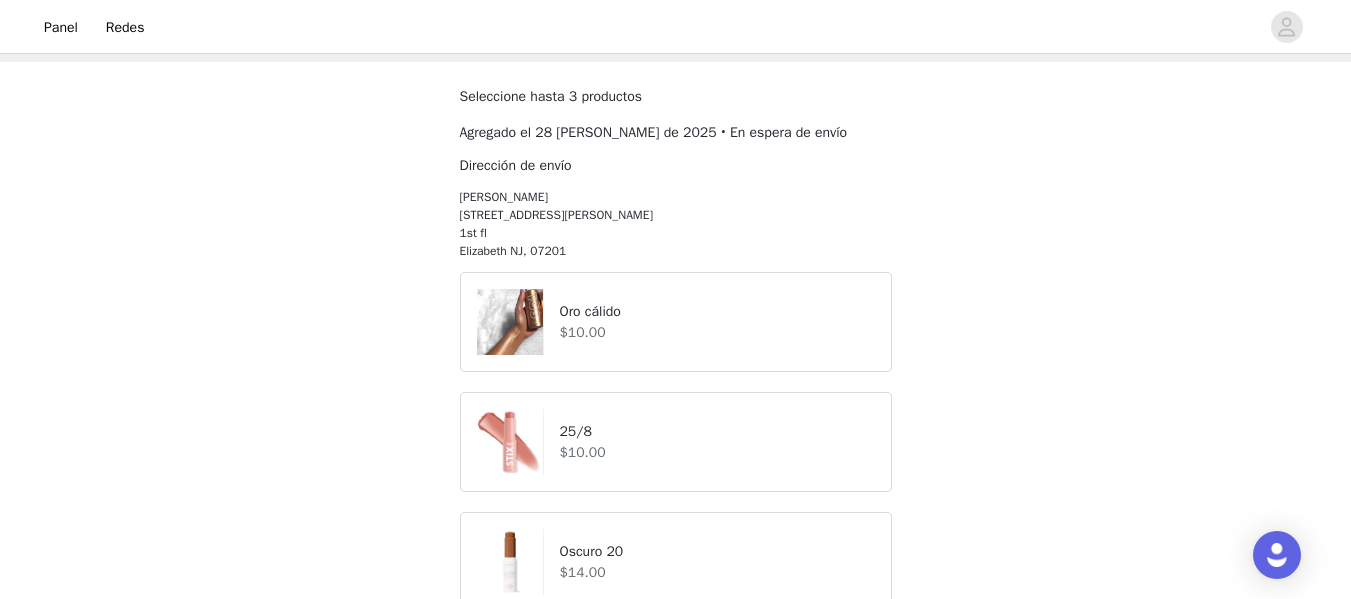 click on "Oro cálido" at bounding box center (716, 311) 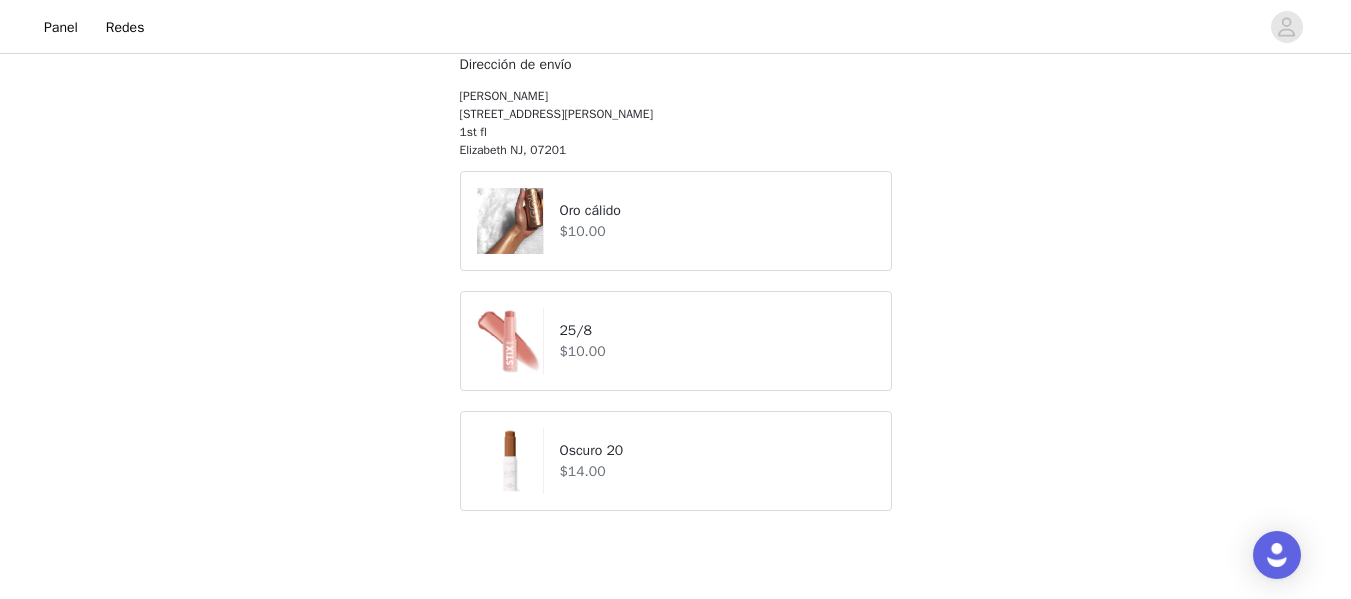 scroll, scrollTop: 205, scrollLeft: 0, axis: vertical 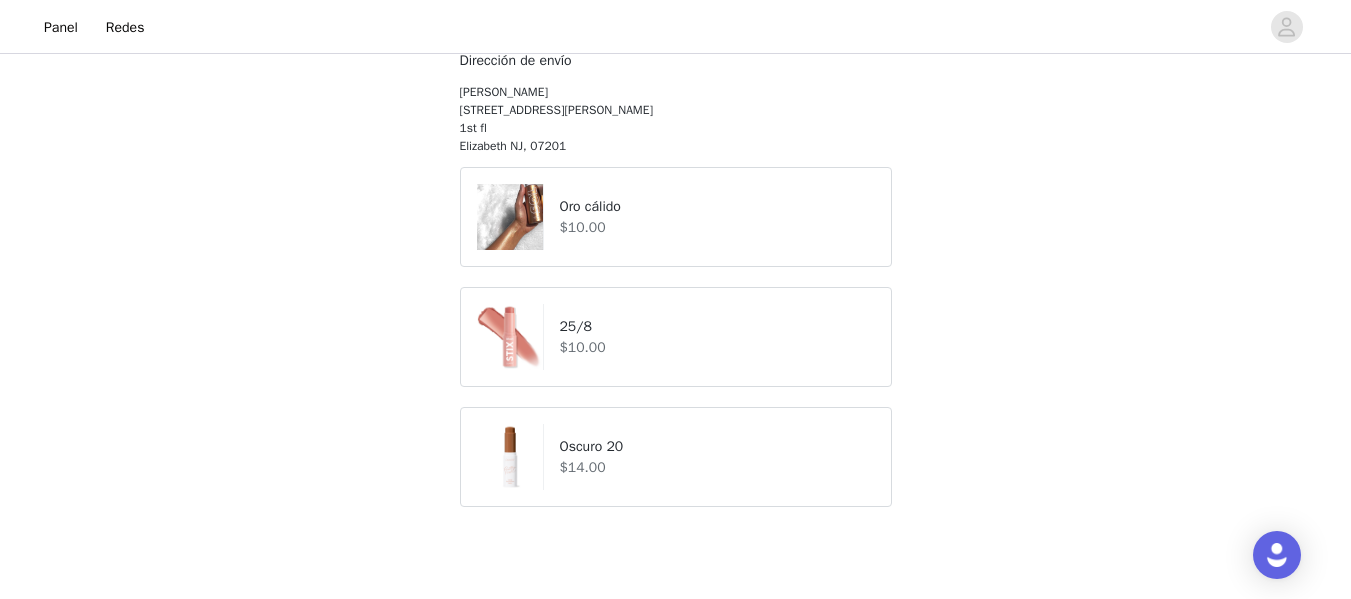 click on "25/8     $10.00" at bounding box center [676, 337] 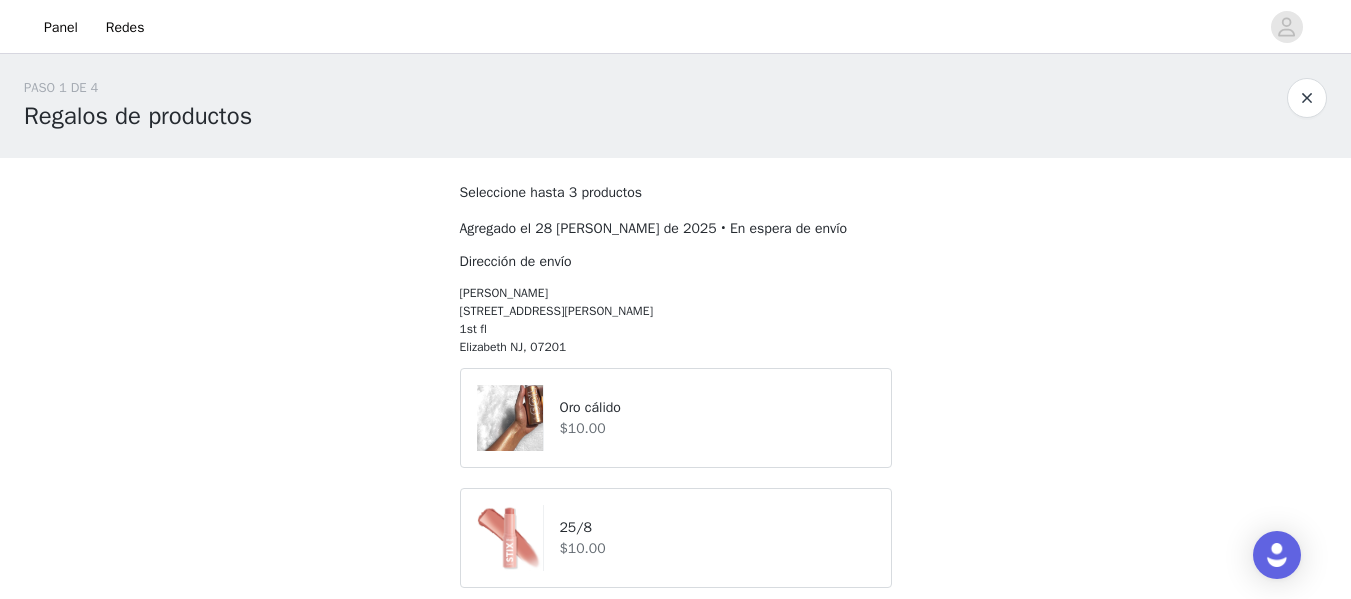 scroll, scrollTop: 0, scrollLeft: 0, axis: both 